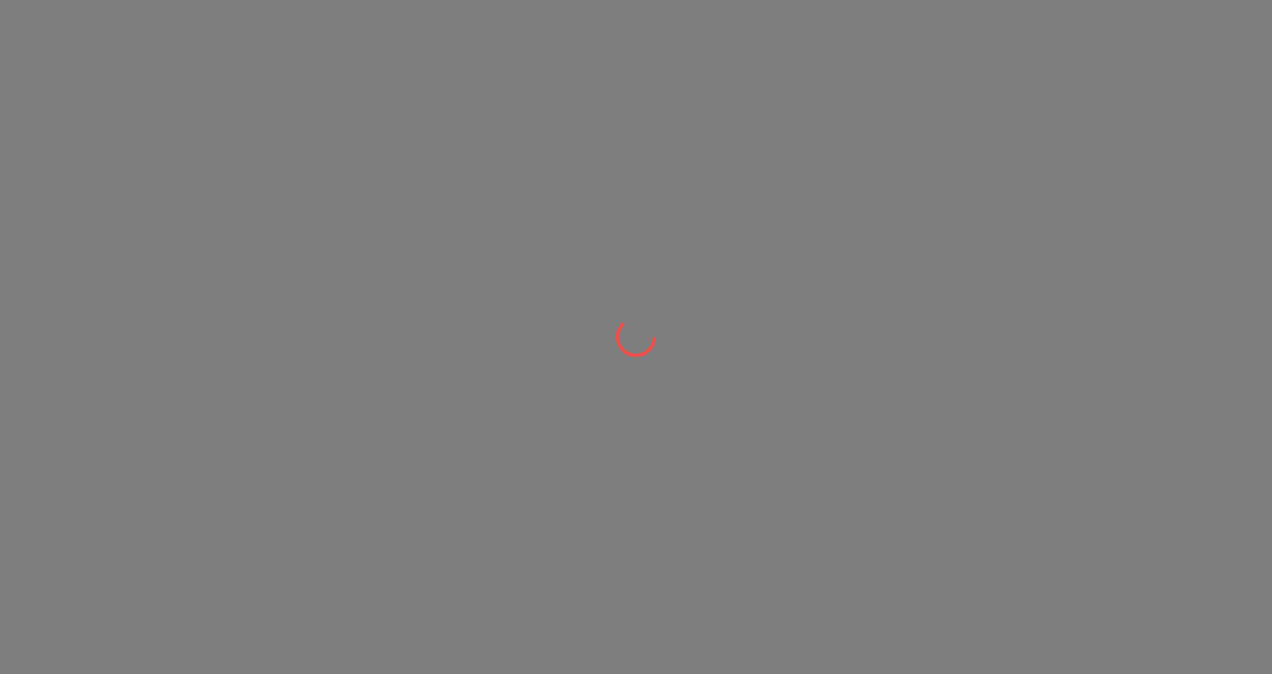 scroll, scrollTop: 0, scrollLeft: 0, axis: both 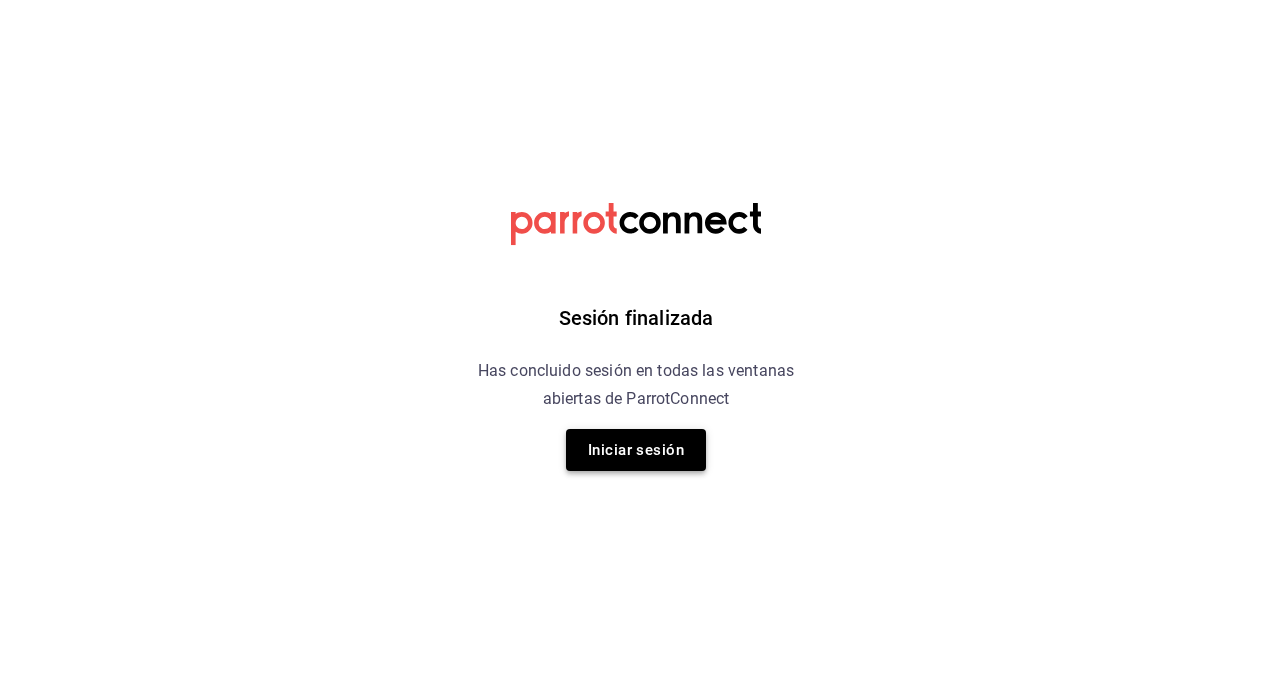 click on "Iniciar sesión" at bounding box center [636, 450] 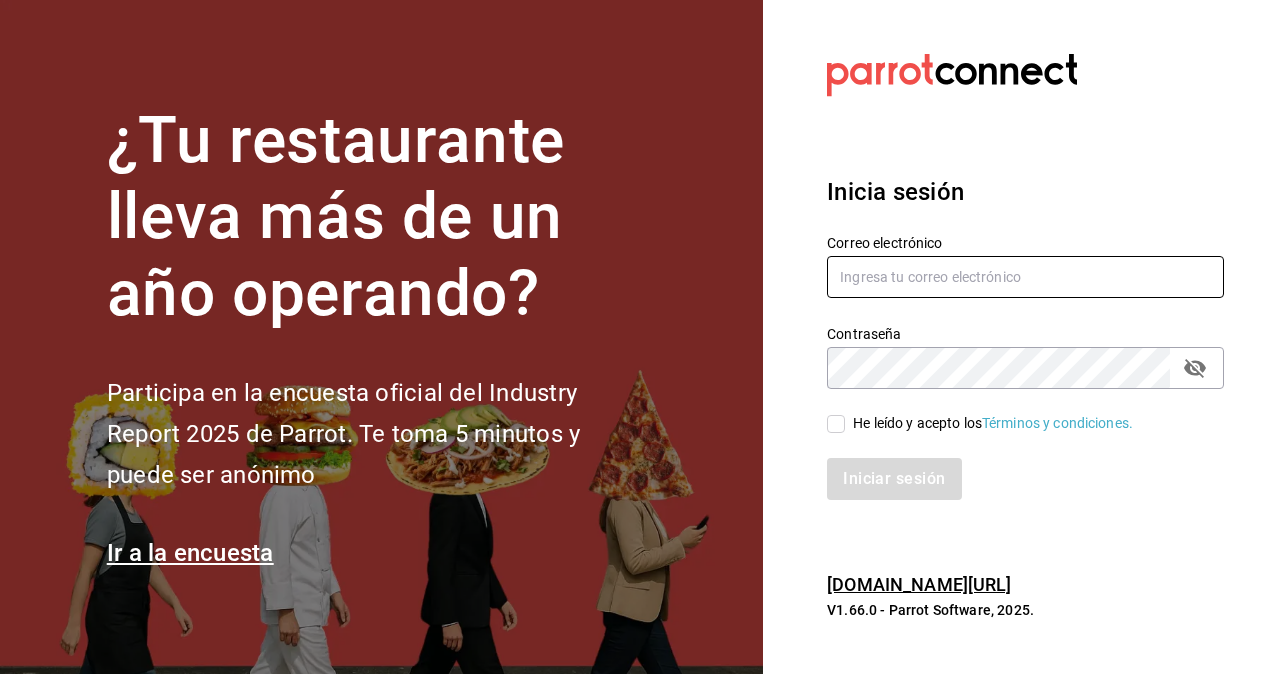 type on "[EMAIL_ADDRESS][PERSON_NAME][DOMAIN_NAME]" 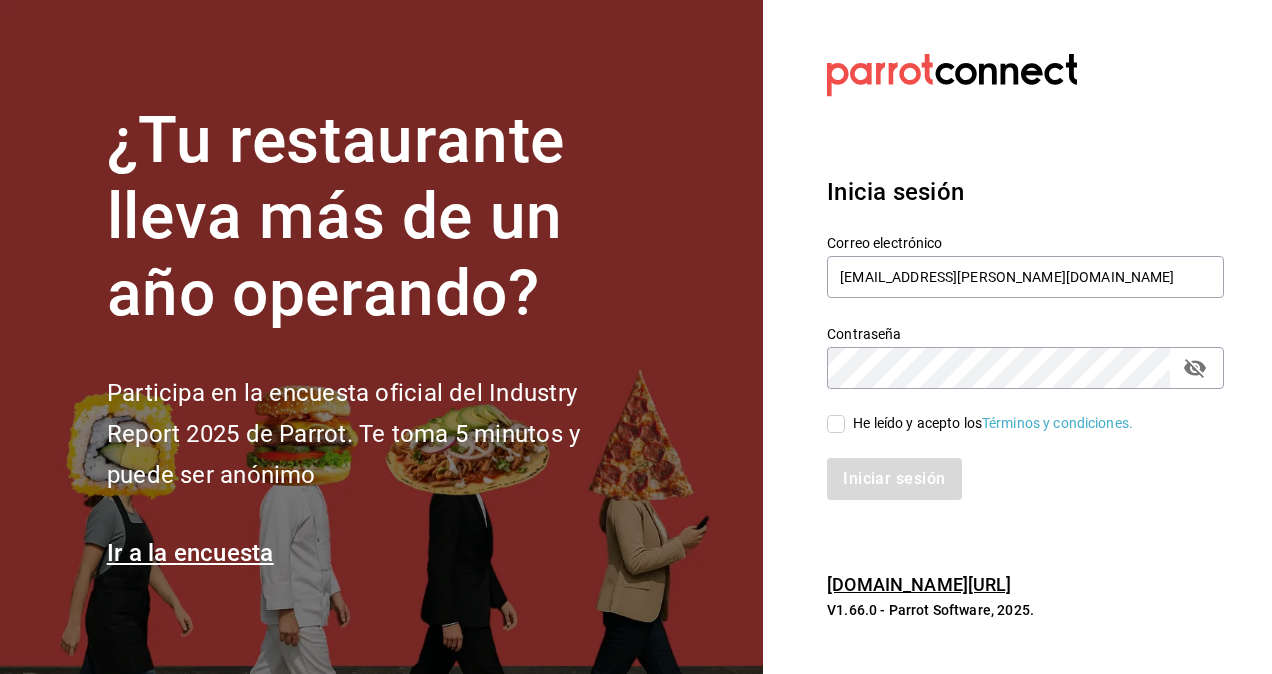 click on "He leído y acepto los  Términos y condiciones." at bounding box center [836, 424] 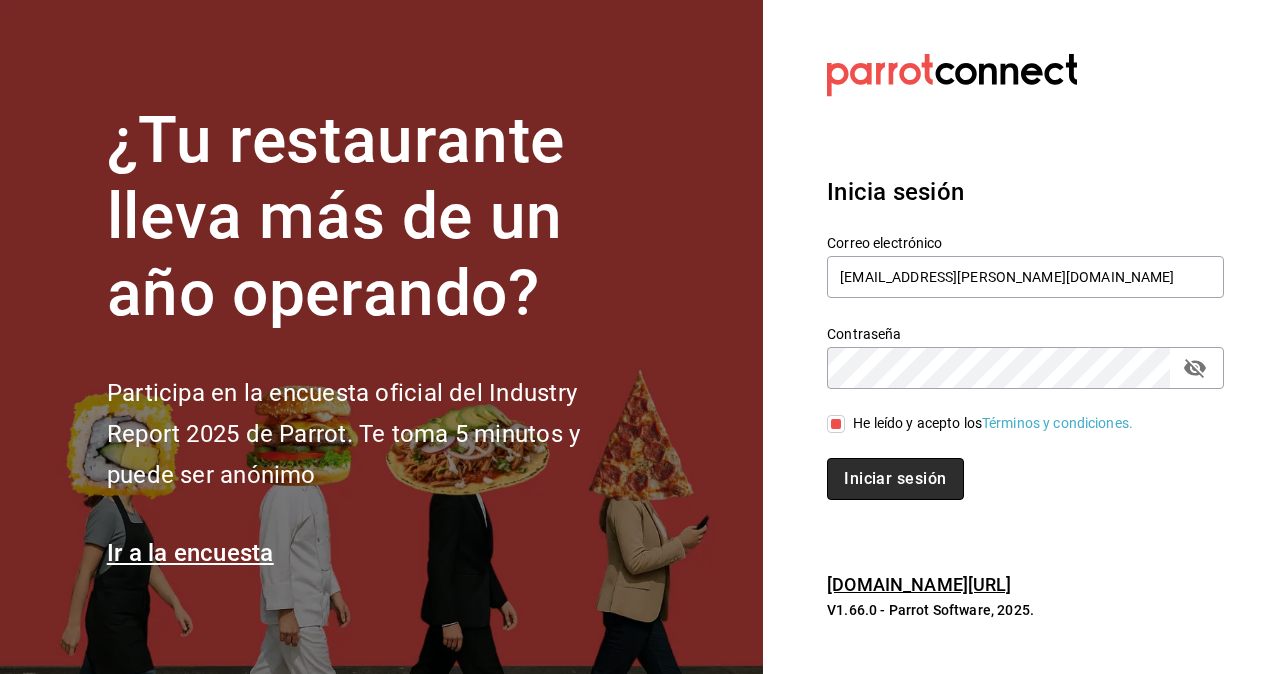 click on "Iniciar sesión" at bounding box center (895, 479) 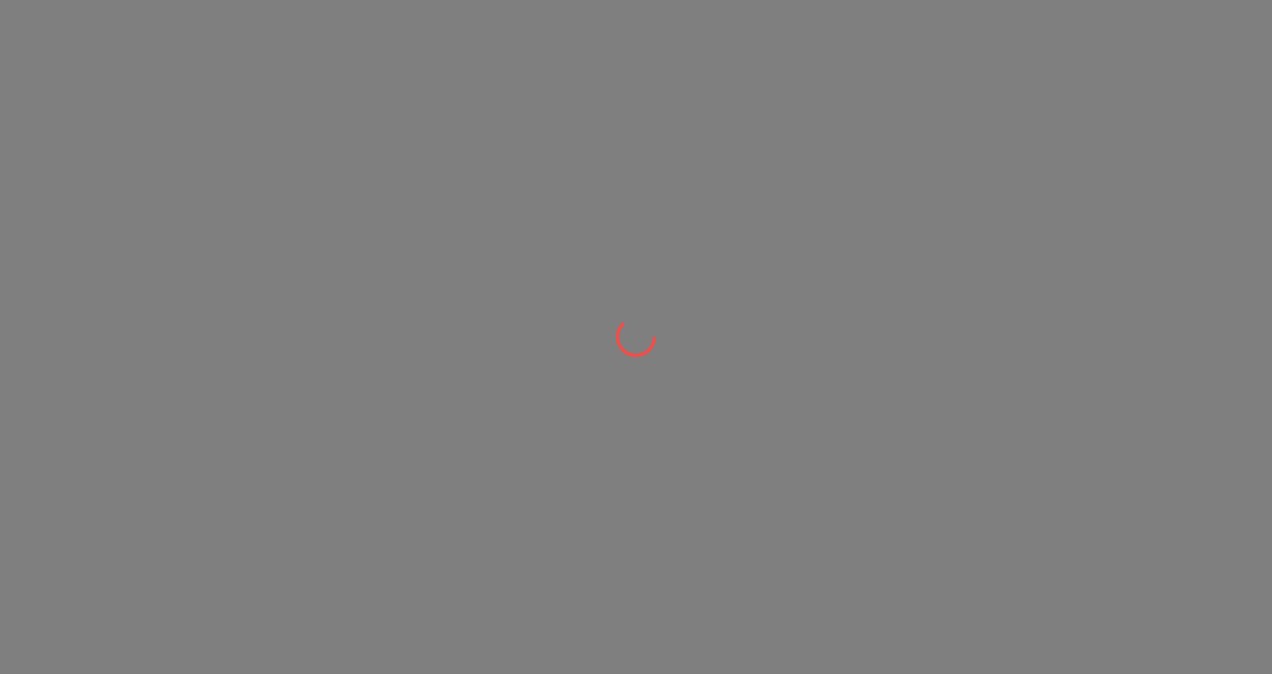 scroll, scrollTop: 0, scrollLeft: 0, axis: both 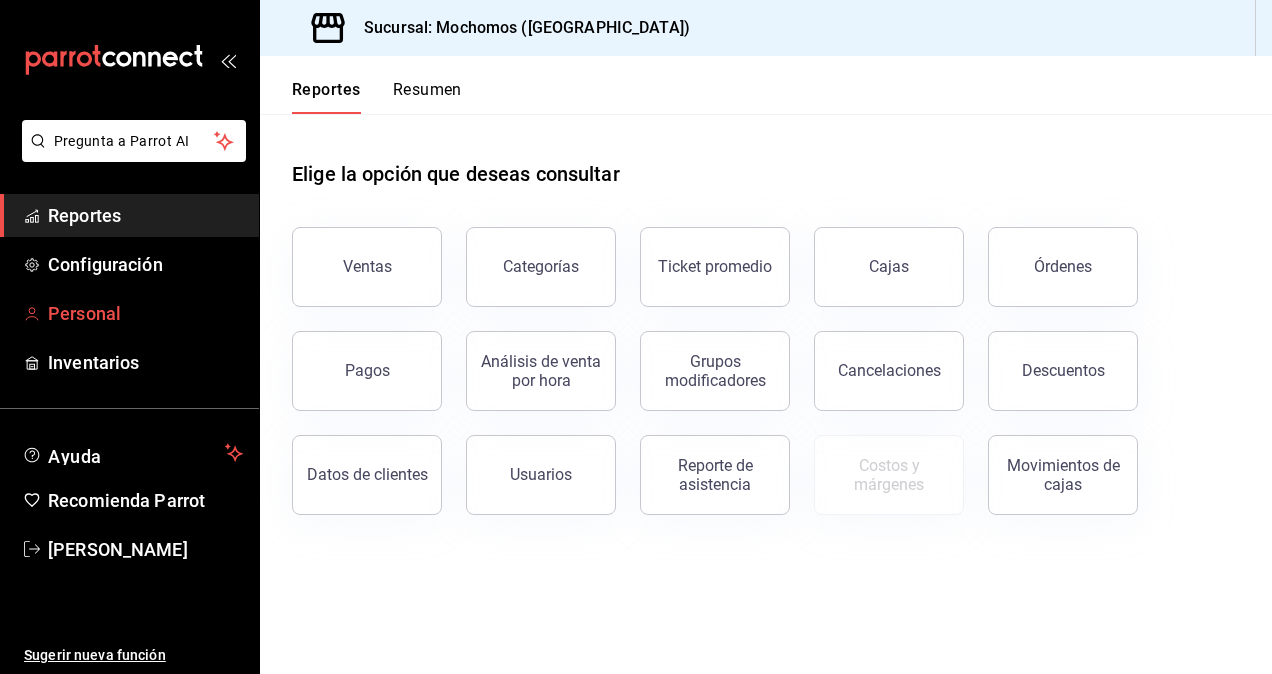 click on "Personal" at bounding box center [145, 313] 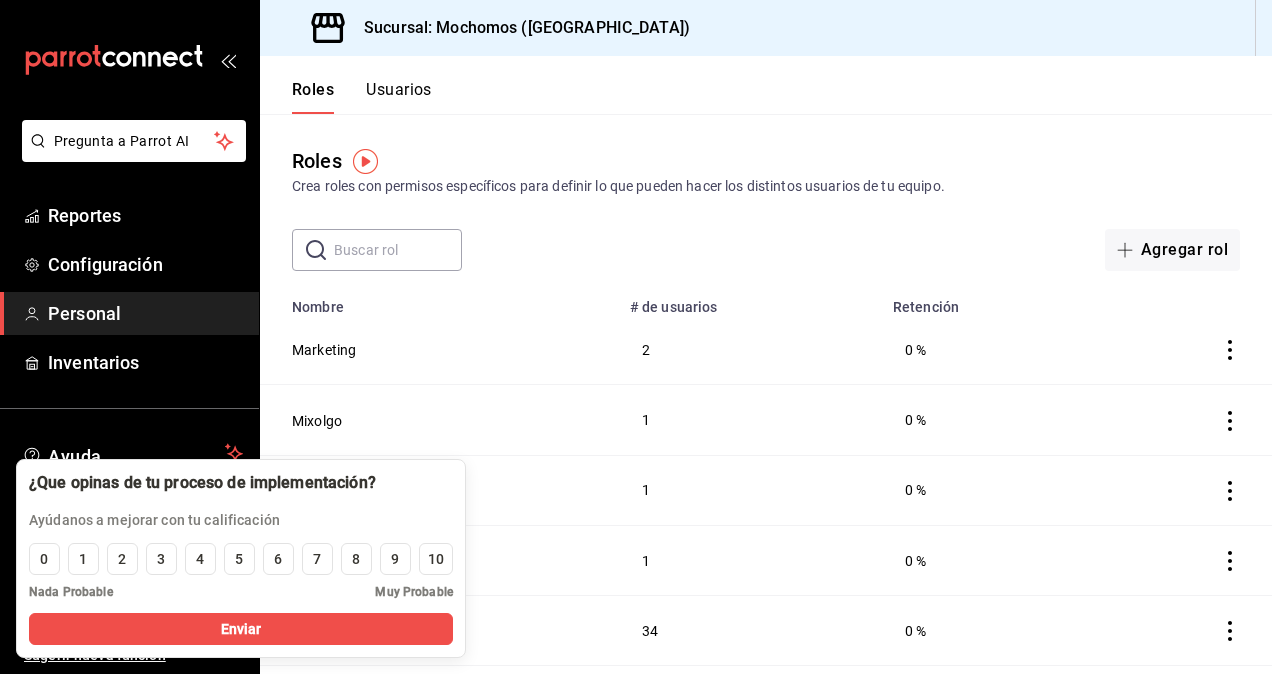 click on "Roles Crea roles con permisos específicos para definir lo que pueden hacer los distintos usuarios de tu equipo. ​ ​ Agregar rol" at bounding box center [766, 192] 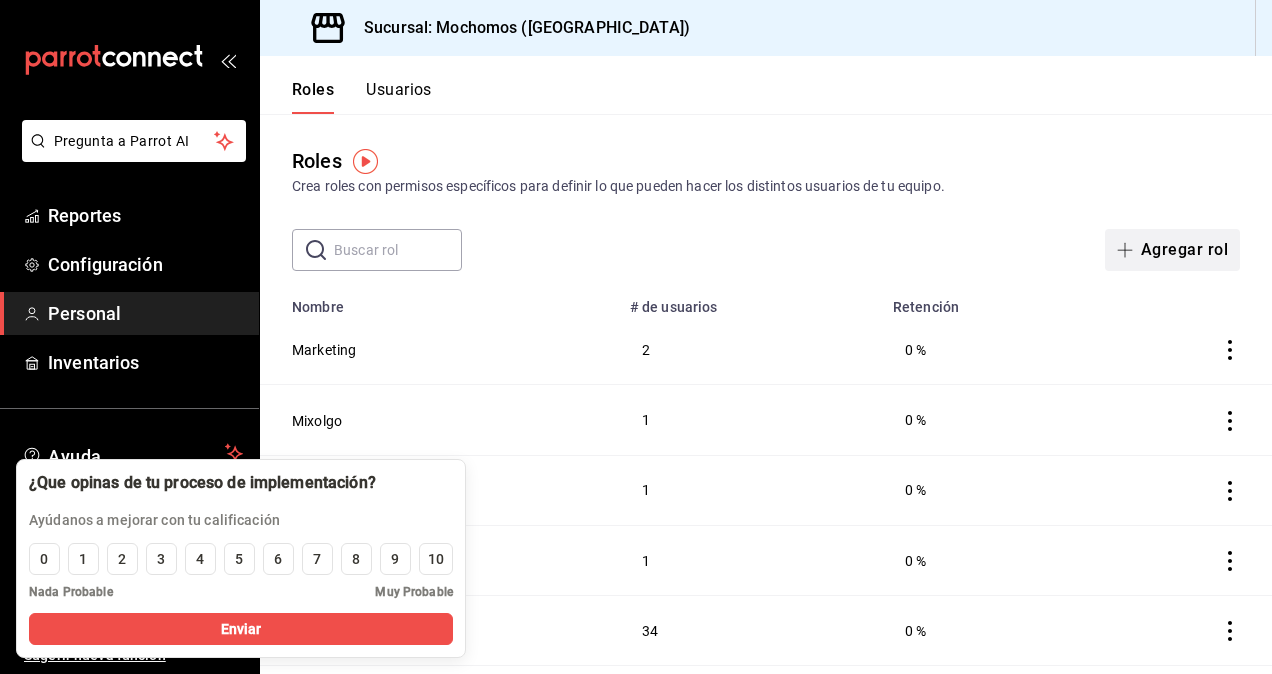 click on "Agregar rol" at bounding box center (1172, 250) 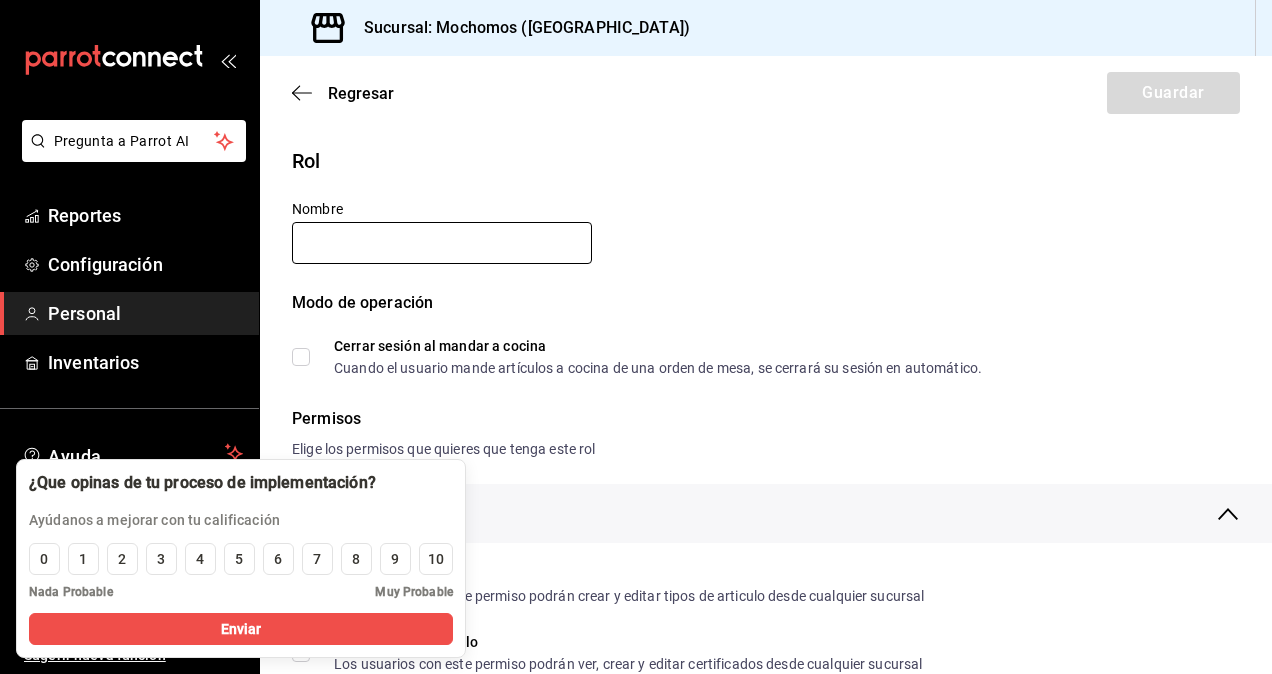 click at bounding box center (442, 243) 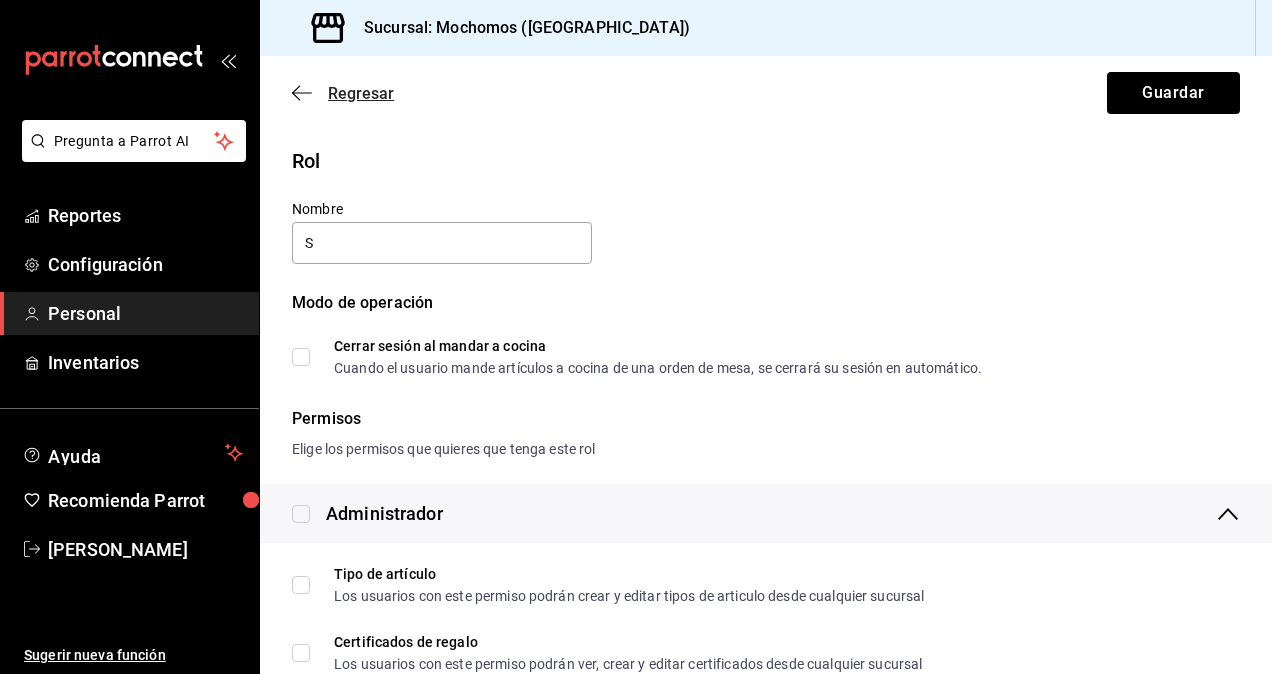 type on "S" 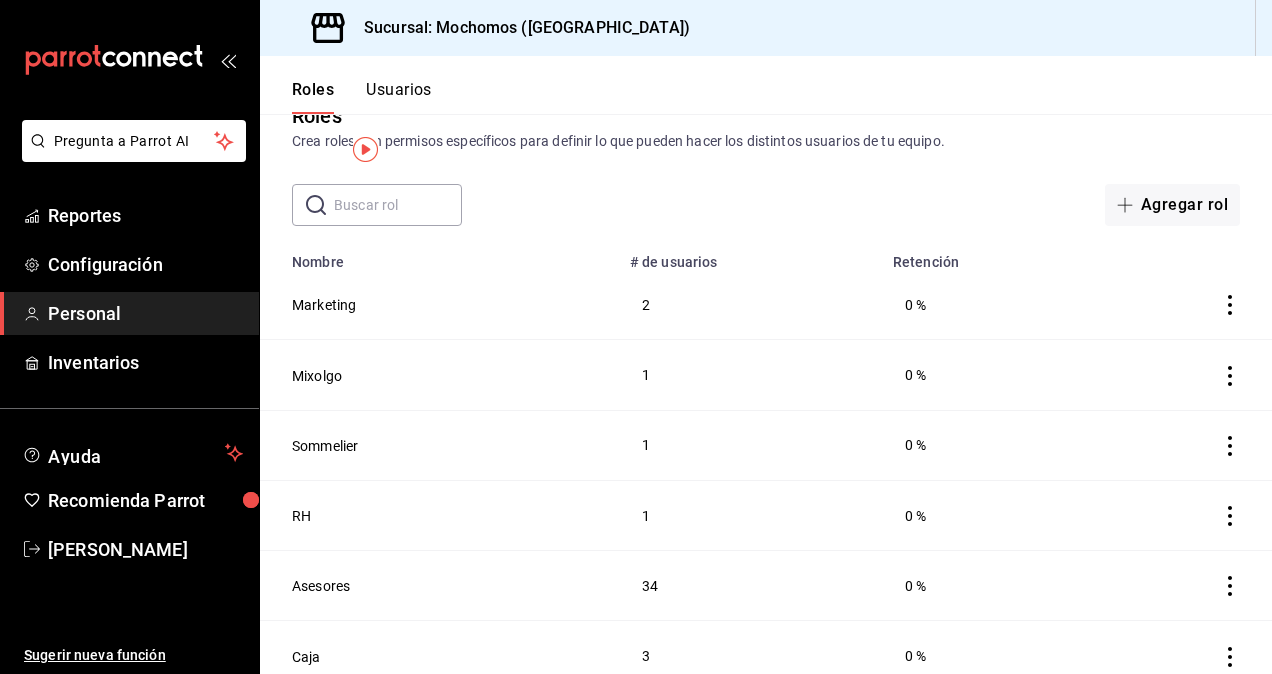 scroll, scrollTop: 3, scrollLeft: 0, axis: vertical 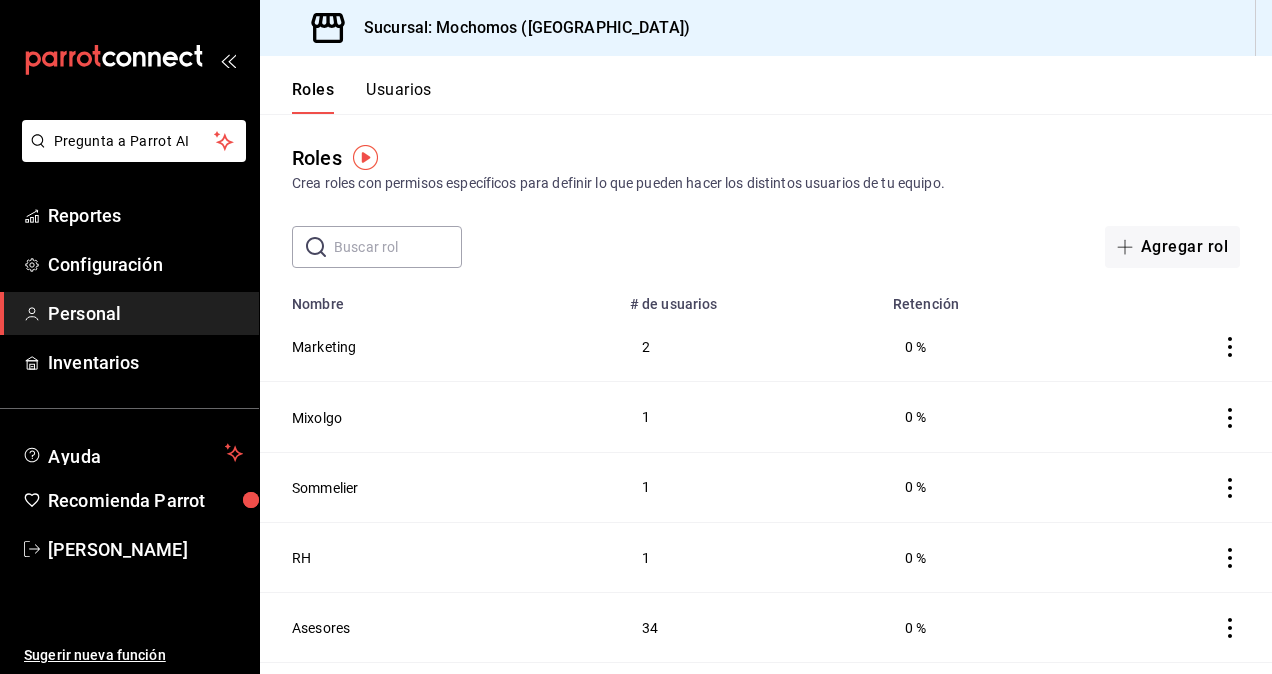 click on "Usuarios" at bounding box center (399, 97) 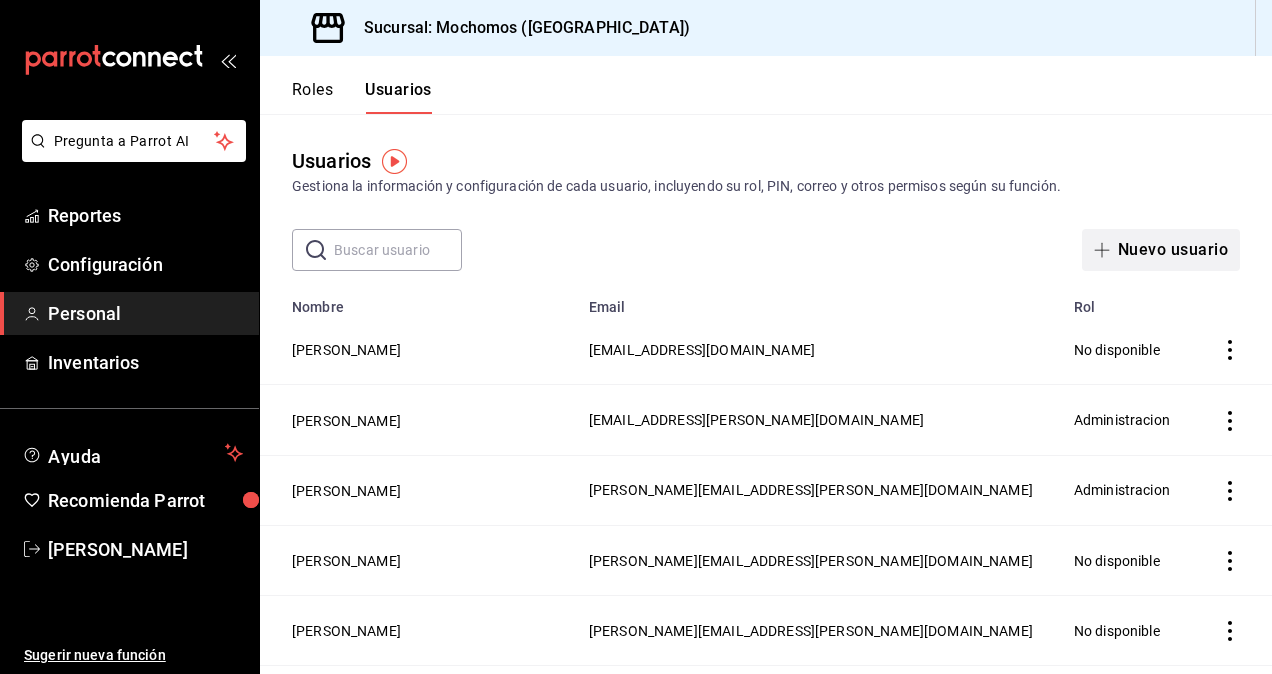 click on "Nuevo usuario" at bounding box center [1161, 250] 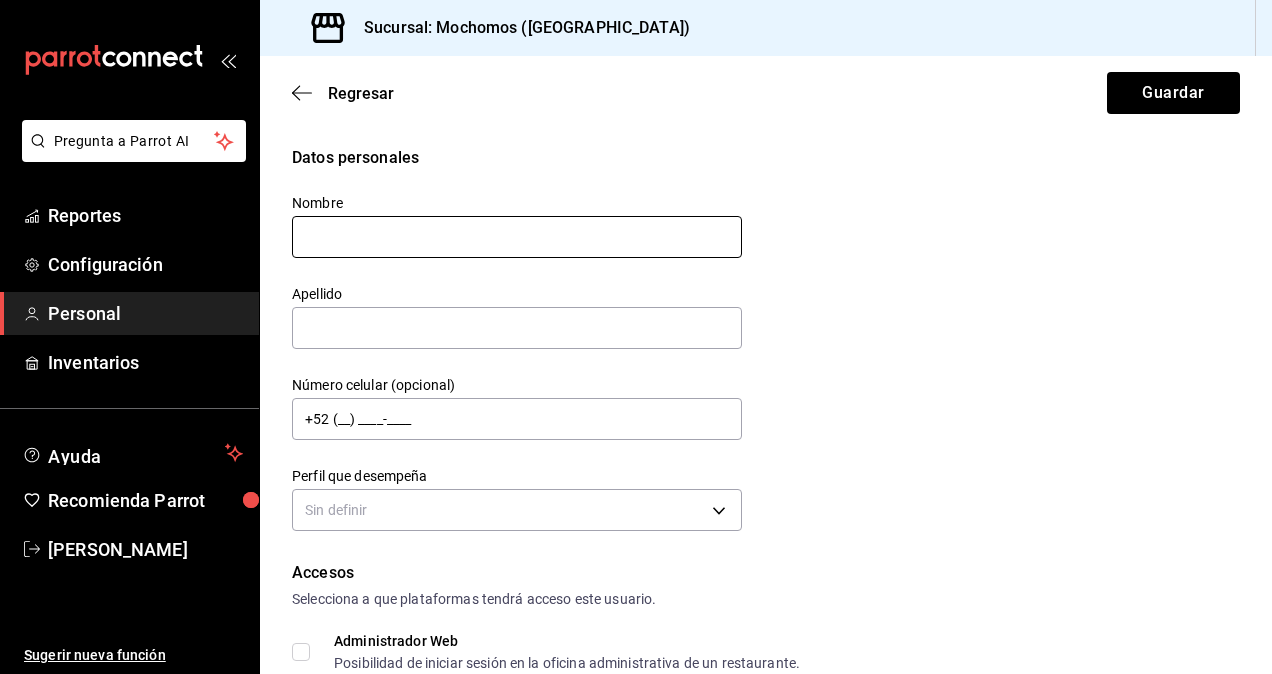 click at bounding box center [517, 237] 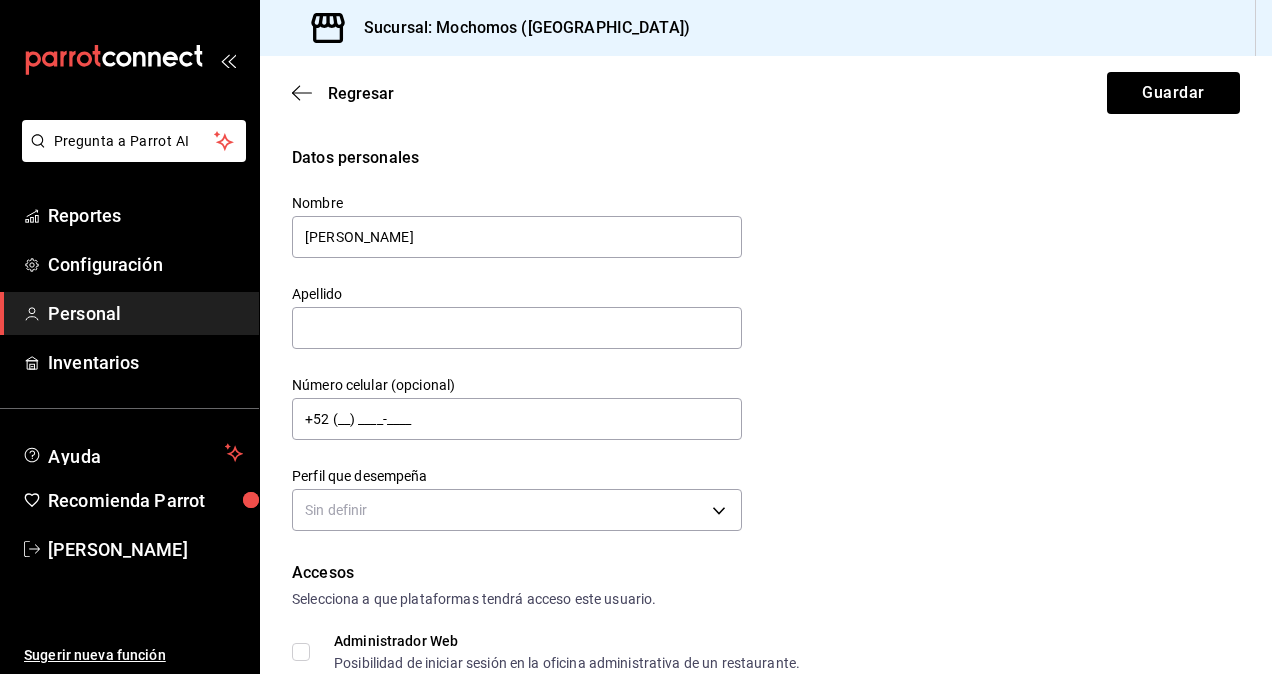 click on "Nombre Antonio Felix" at bounding box center (517, 227) 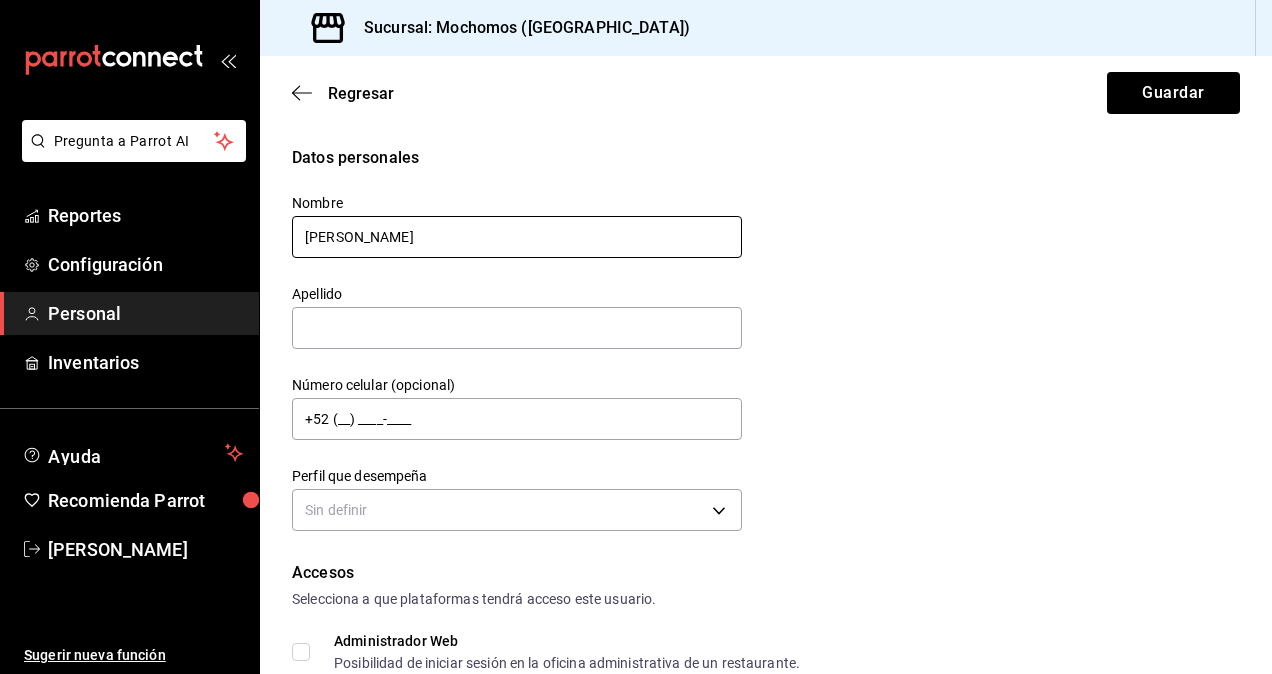 click on "Antonio Felix" at bounding box center (517, 237) 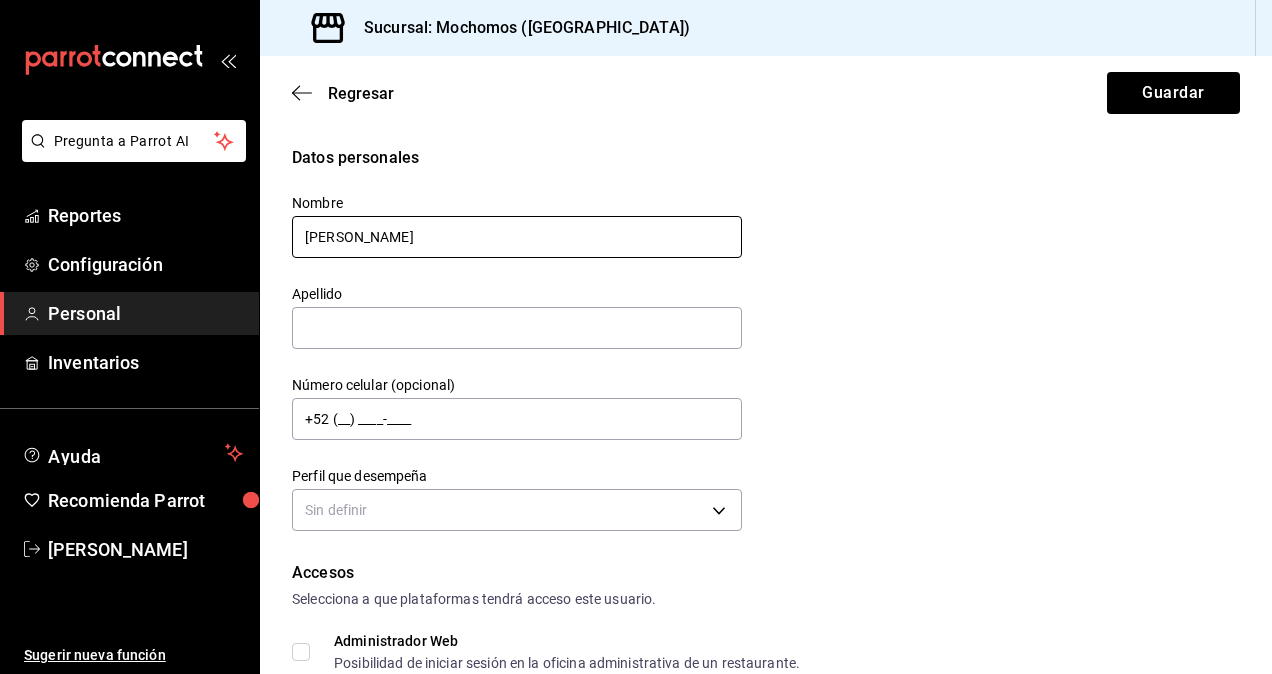 type on "Antonio" 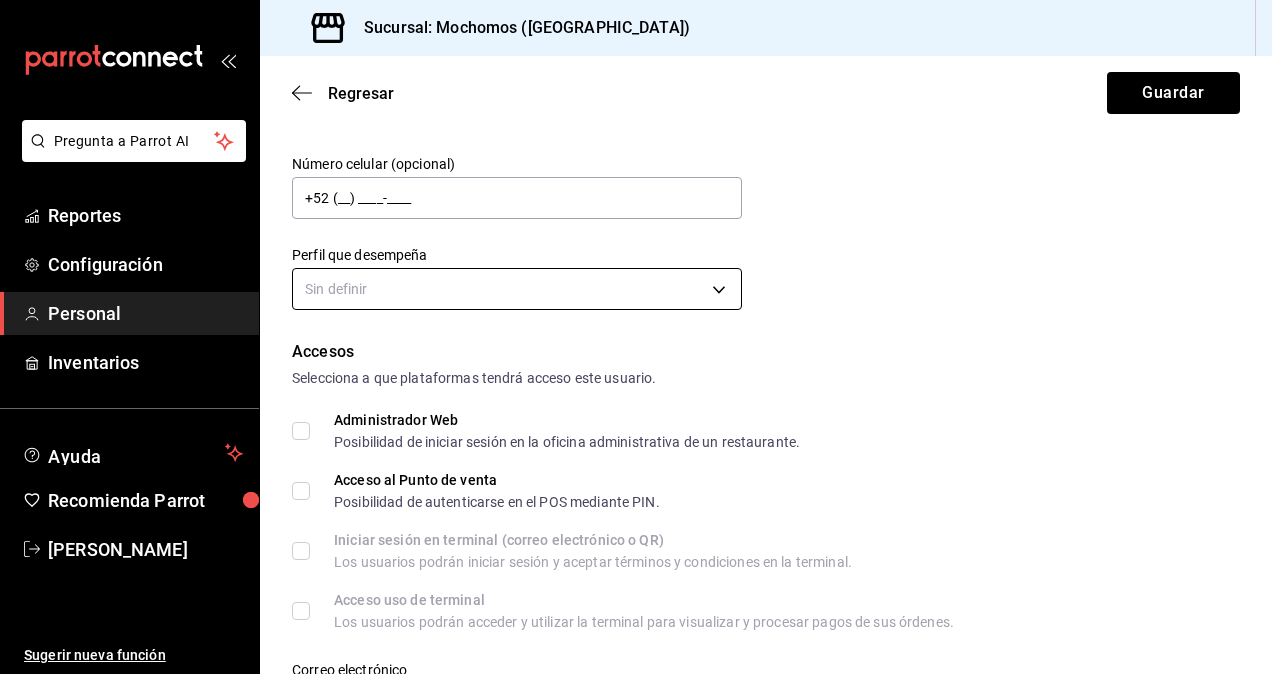 scroll, scrollTop: 222, scrollLeft: 0, axis: vertical 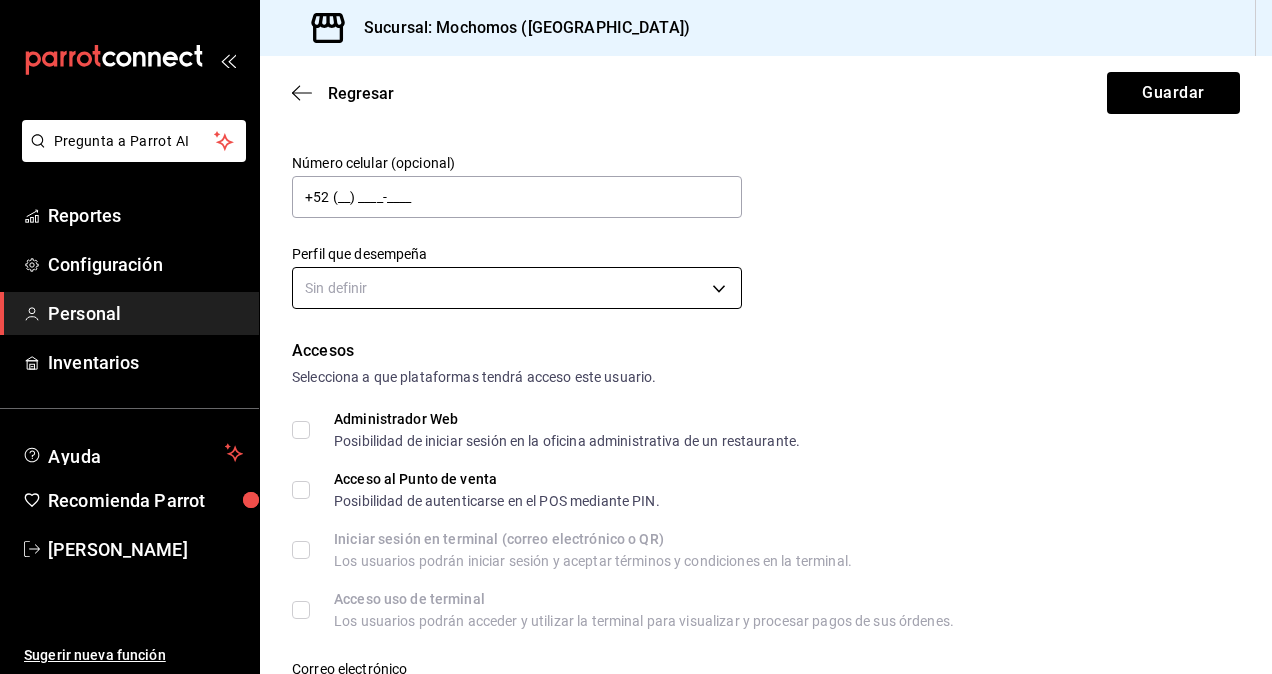 type on "Felix" 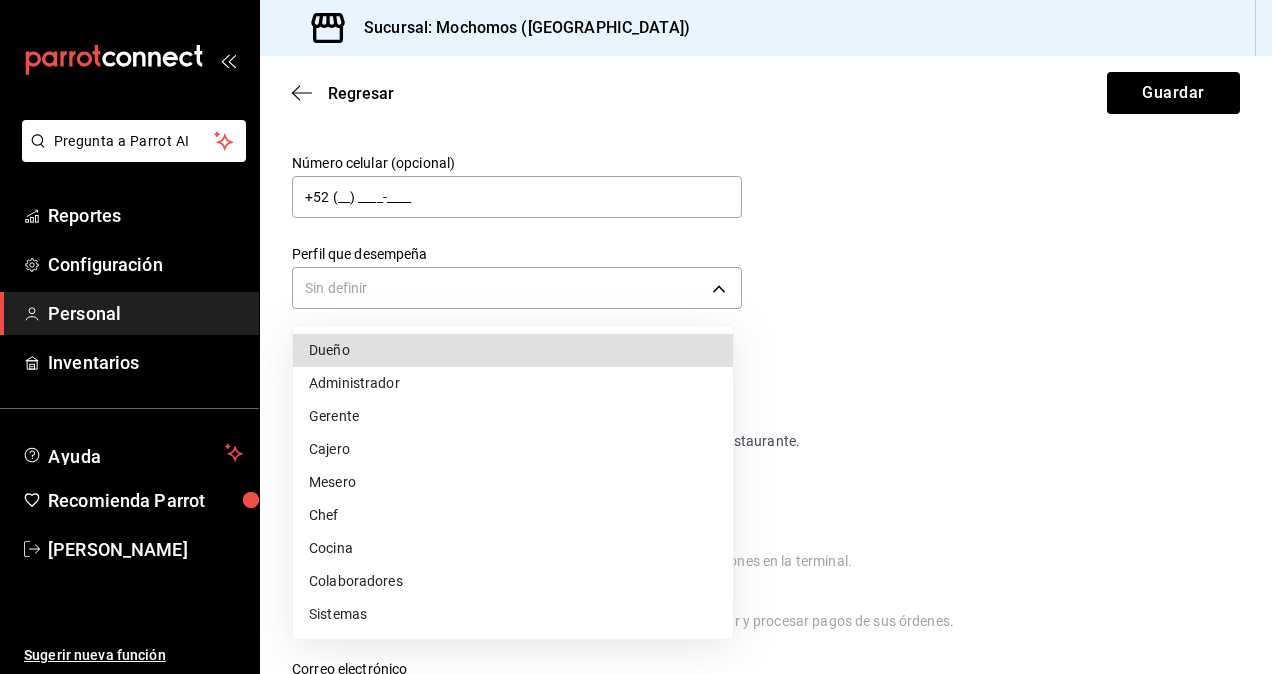 click on "Mesero" at bounding box center [513, 482] 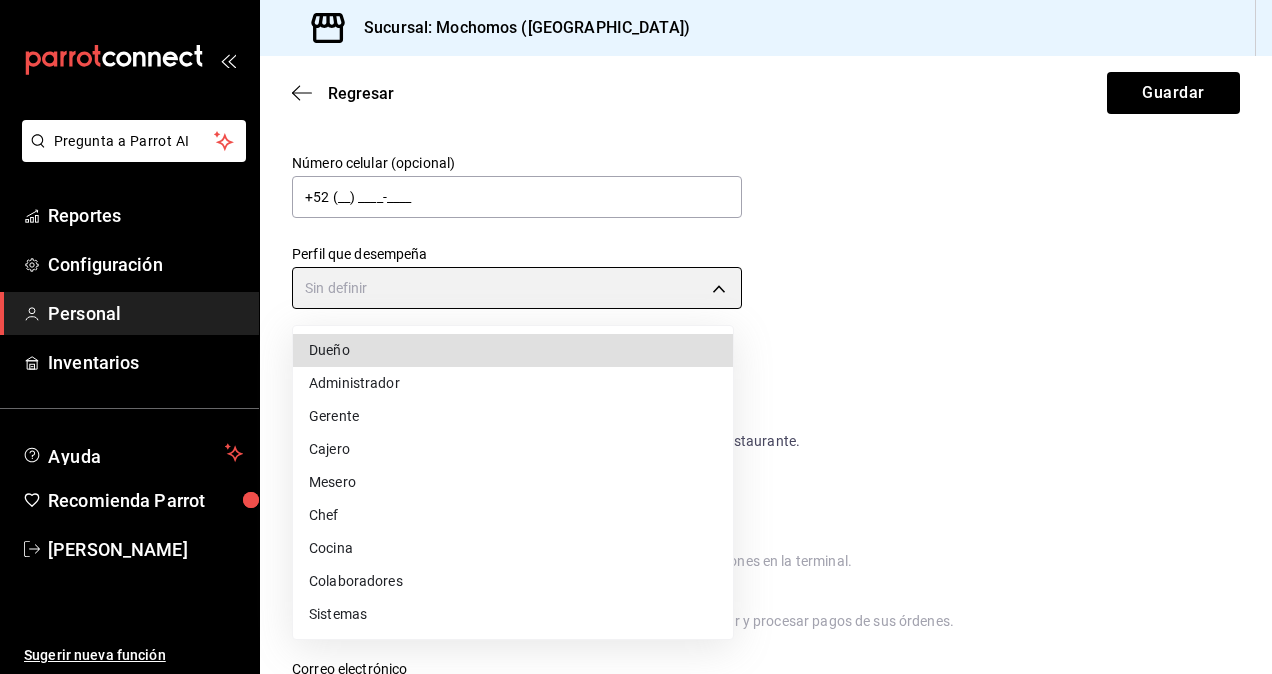 type on "WAITER" 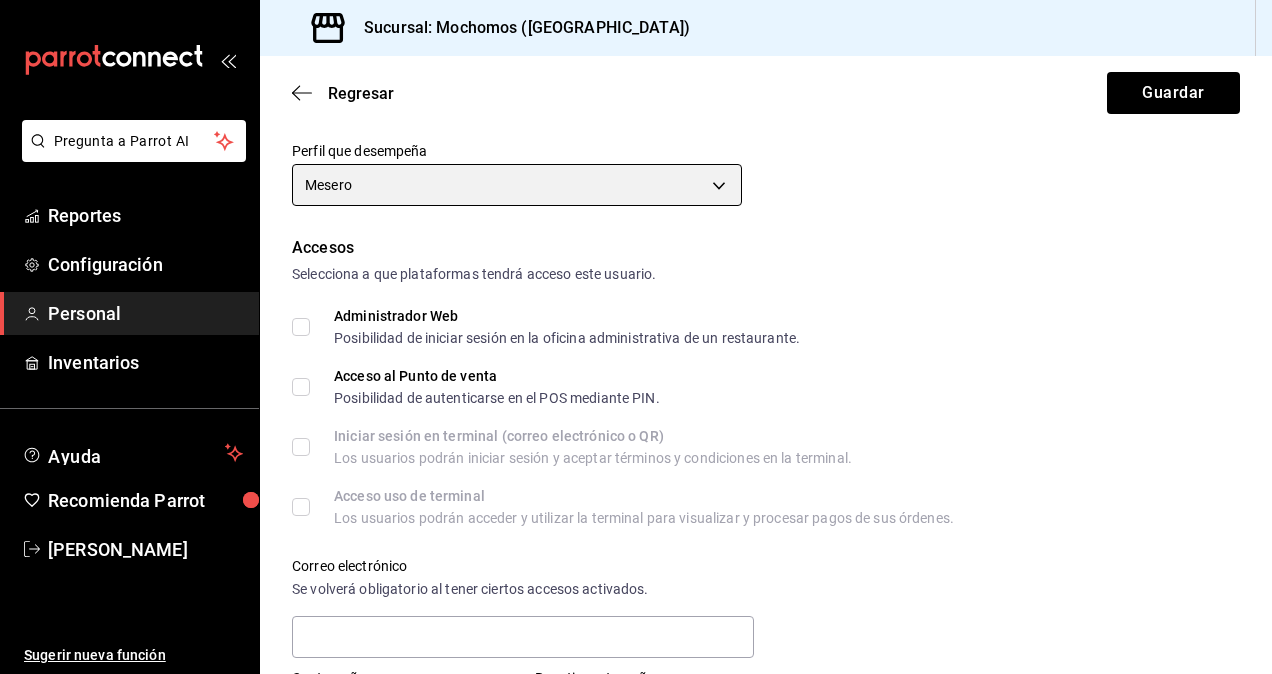scroll, scrollTop: 333, scrollLeft: 0, axis: vertical 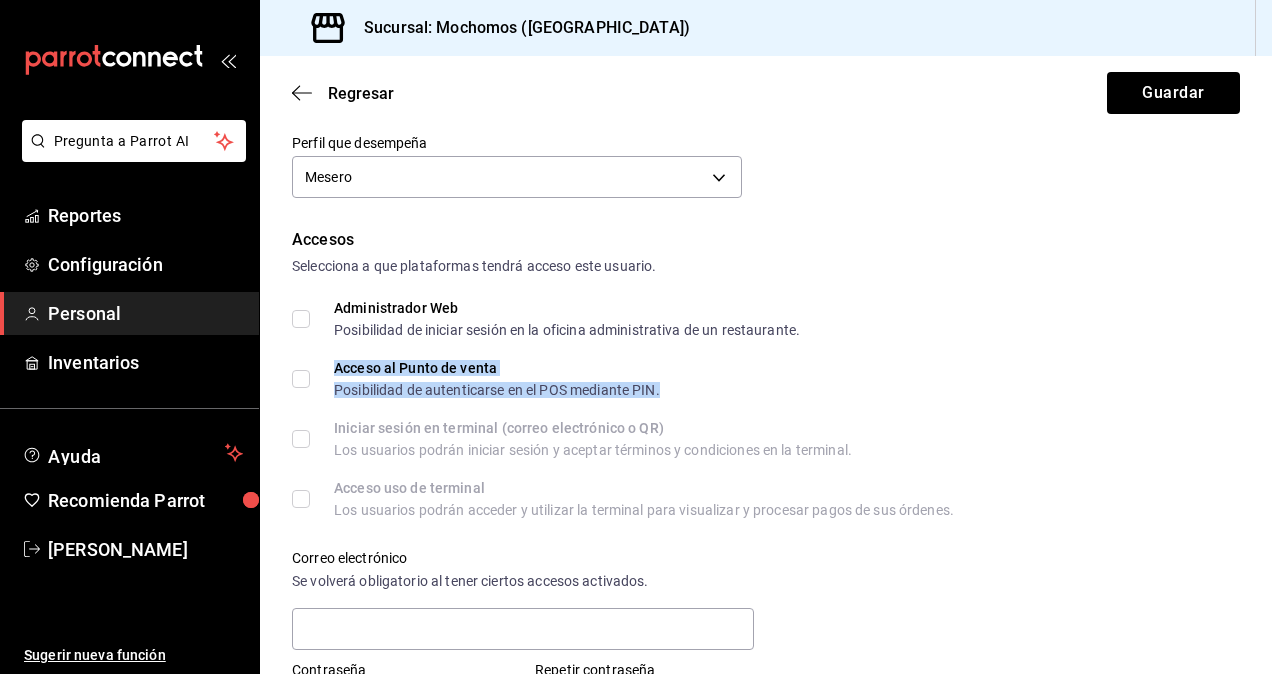 click on "Acceso al Punto de venta Posibilidad de autenticarse en el POS mediante PIN." at bounding box center [497, 379] 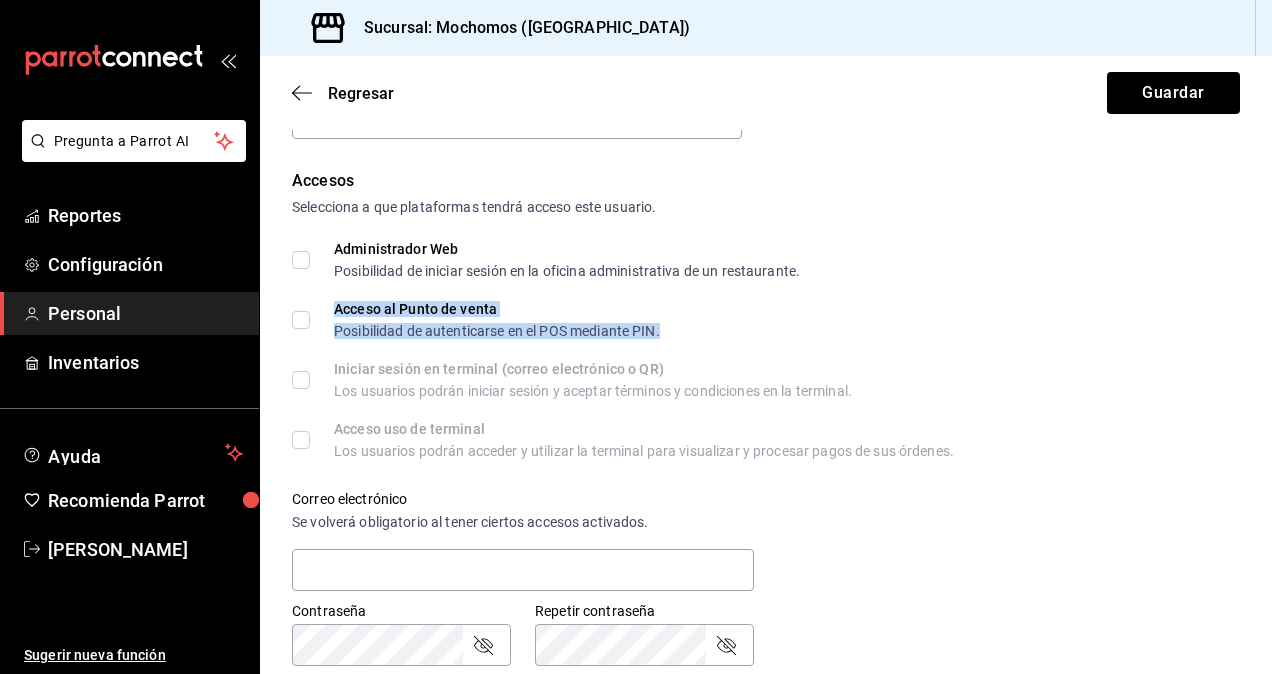 scroll, scrollTop: 398, scrollLeft: 0, axis: vertical 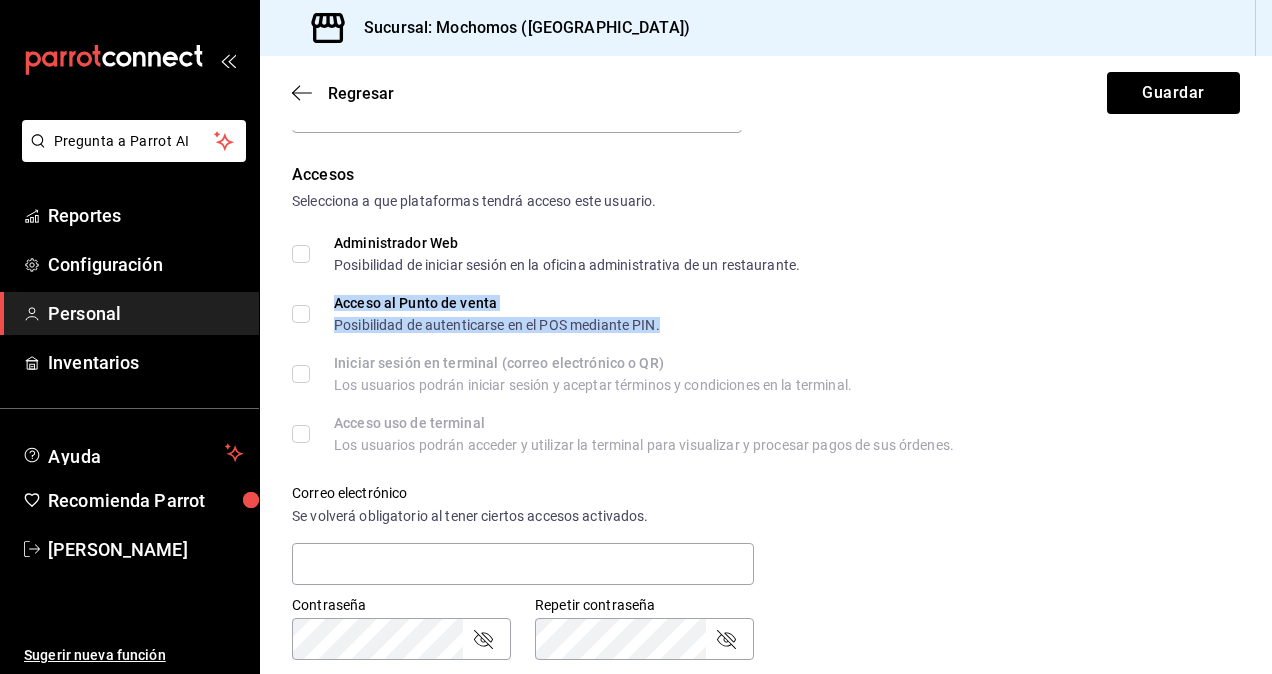 click on "Acceso al Punto de venta Posibilidad de autenticarse en el POS mediante PIN." at bounding box center (485, 314) 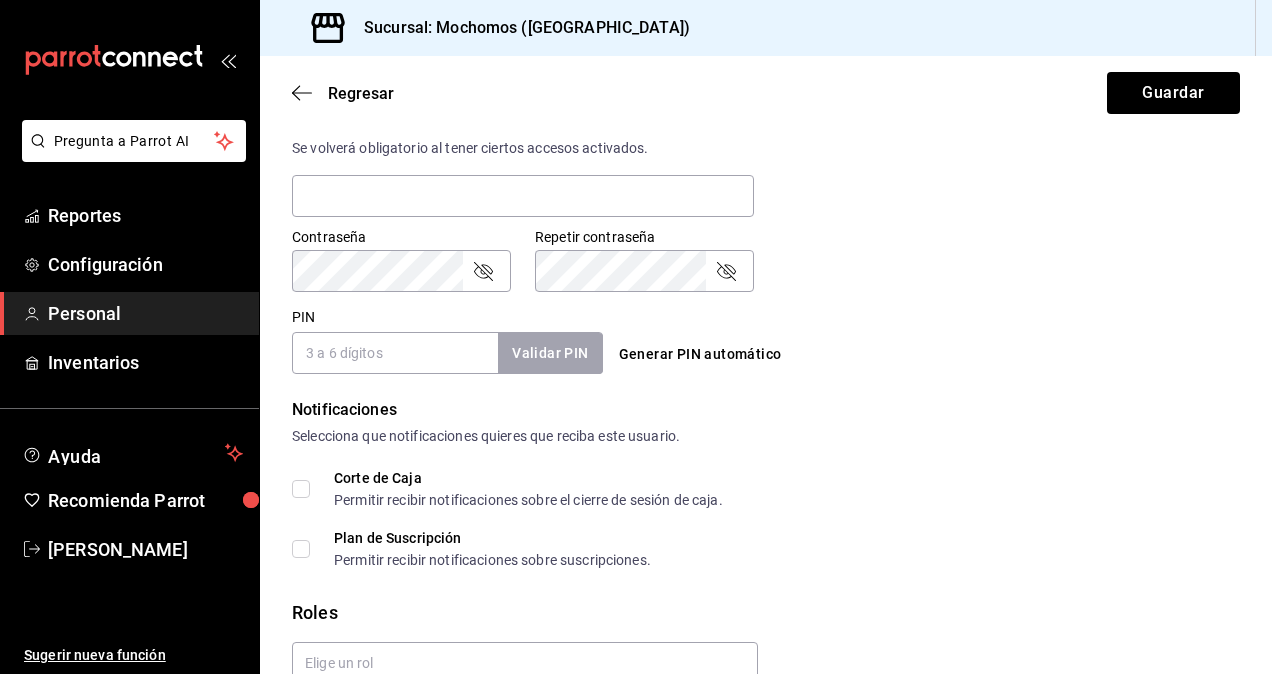 scroll, scrollTop: 776, scrollLeft: 0, axis: vertical 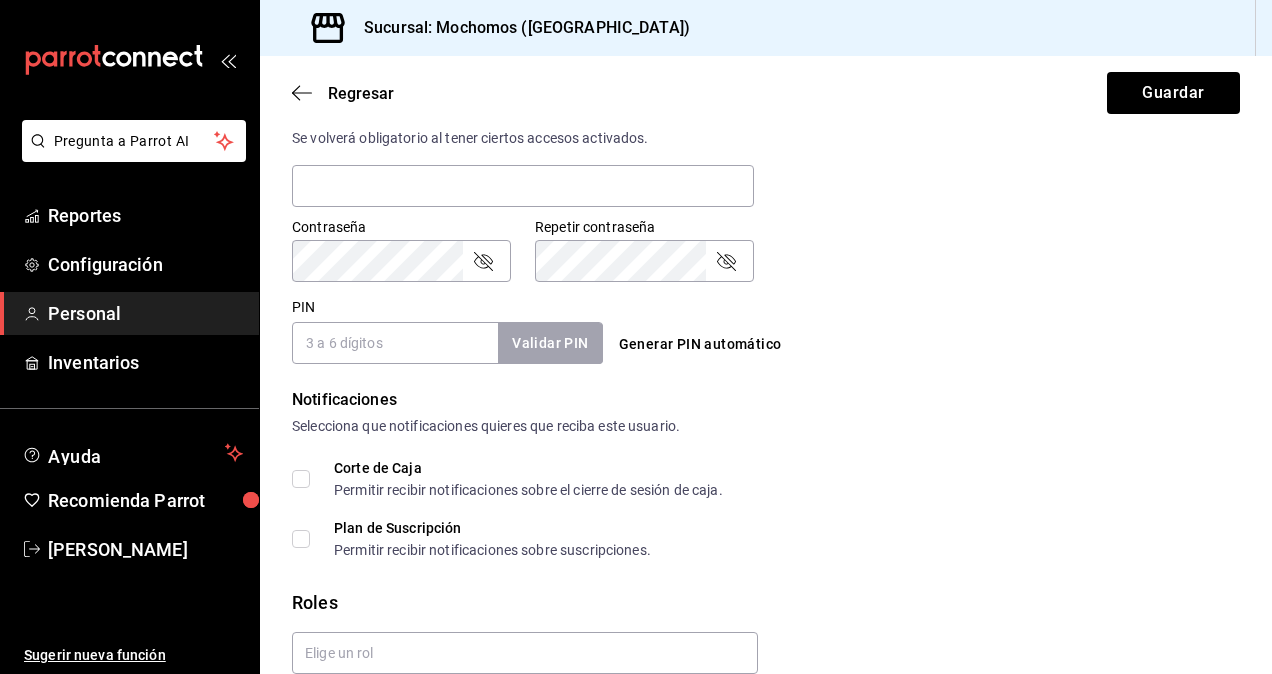 click on "Generar PIN automático" at bounding box center (700, 344) 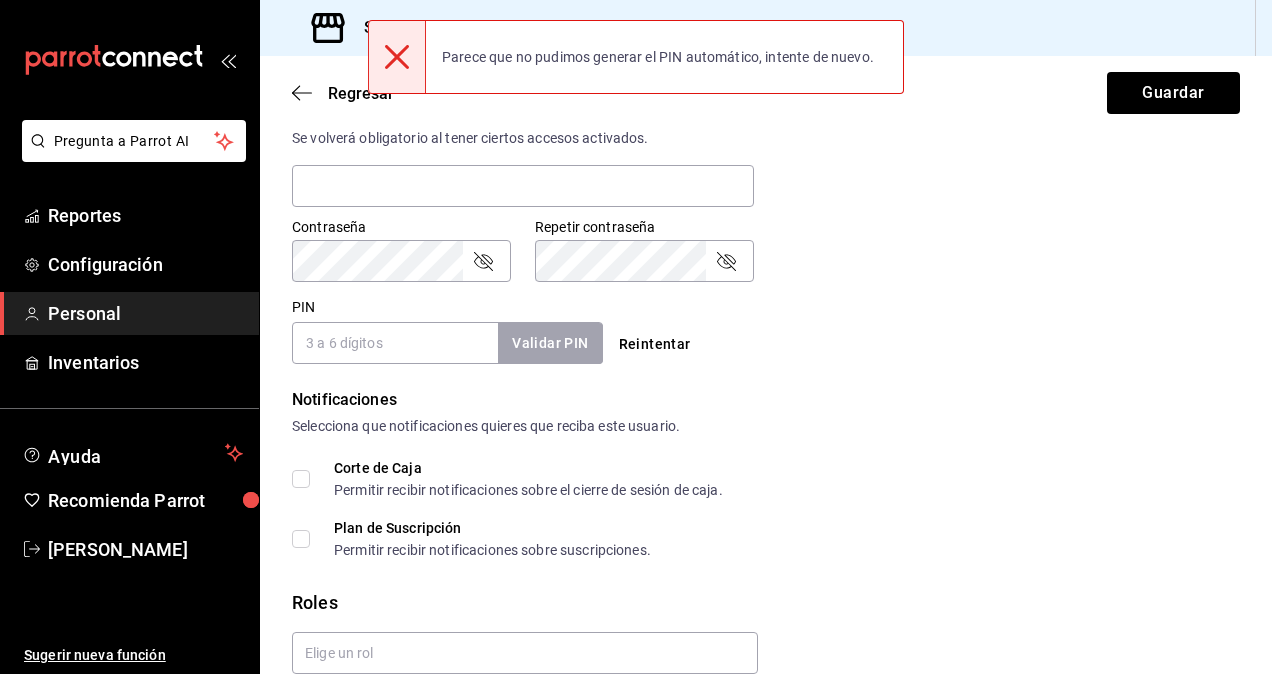 click on "PIN" at bounding box center (395, 343) 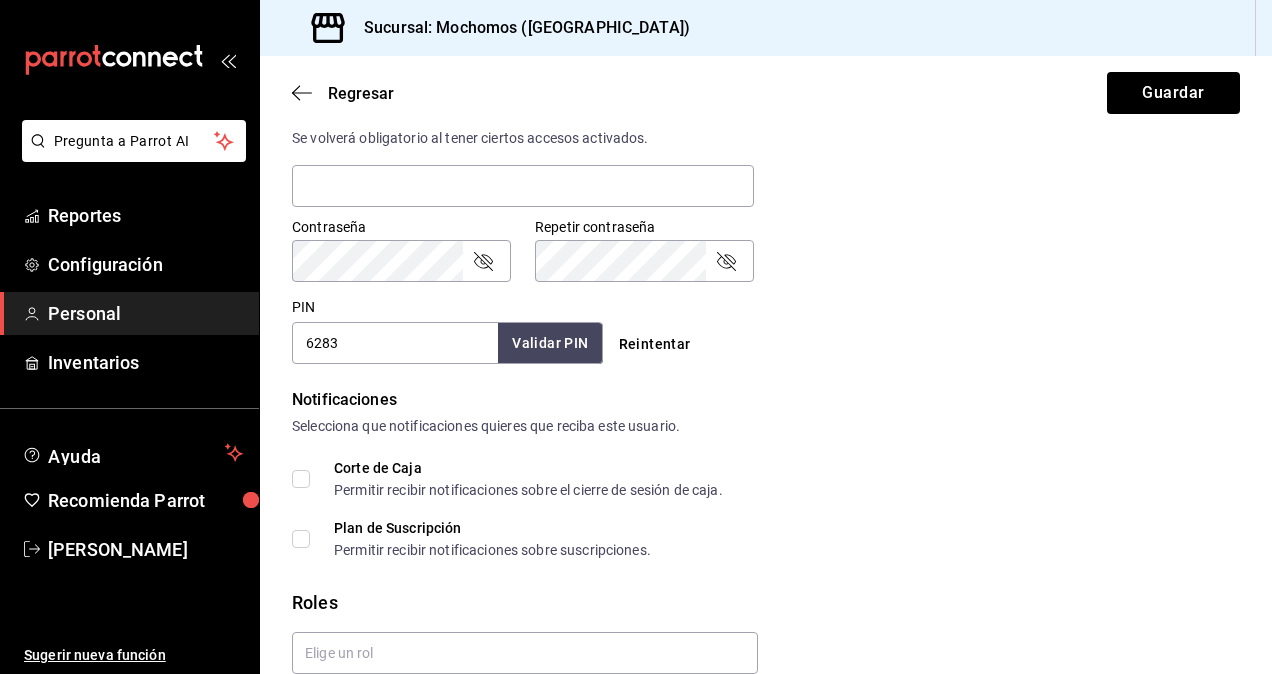 scroll, scrollTop: 864, scrollLeft: 0, axis: vertical 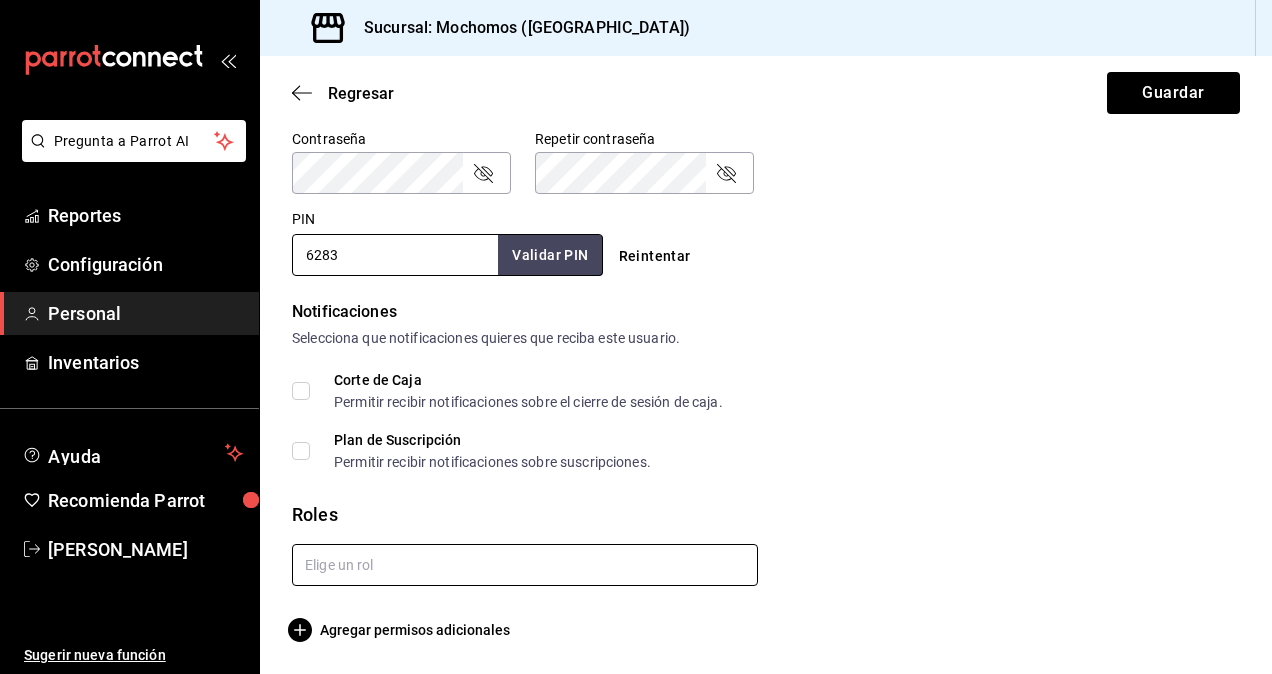 type on "6283" 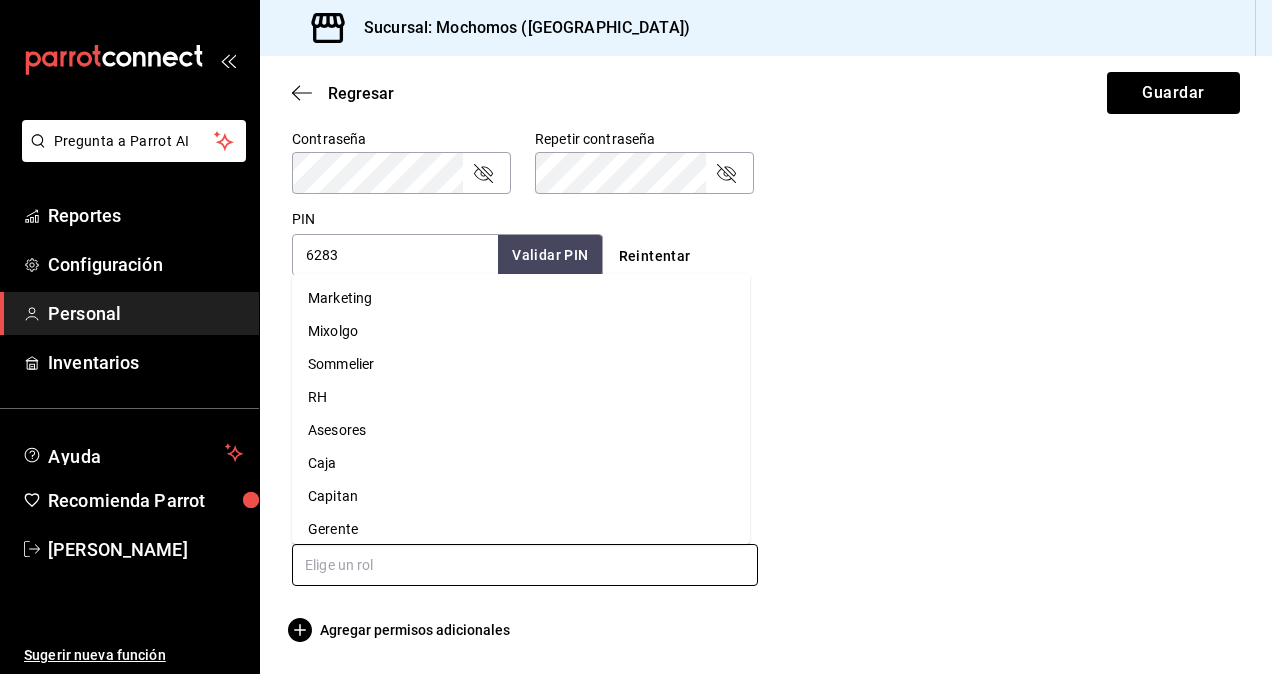 click on "Sommelier" at bounding box center (521, 364) 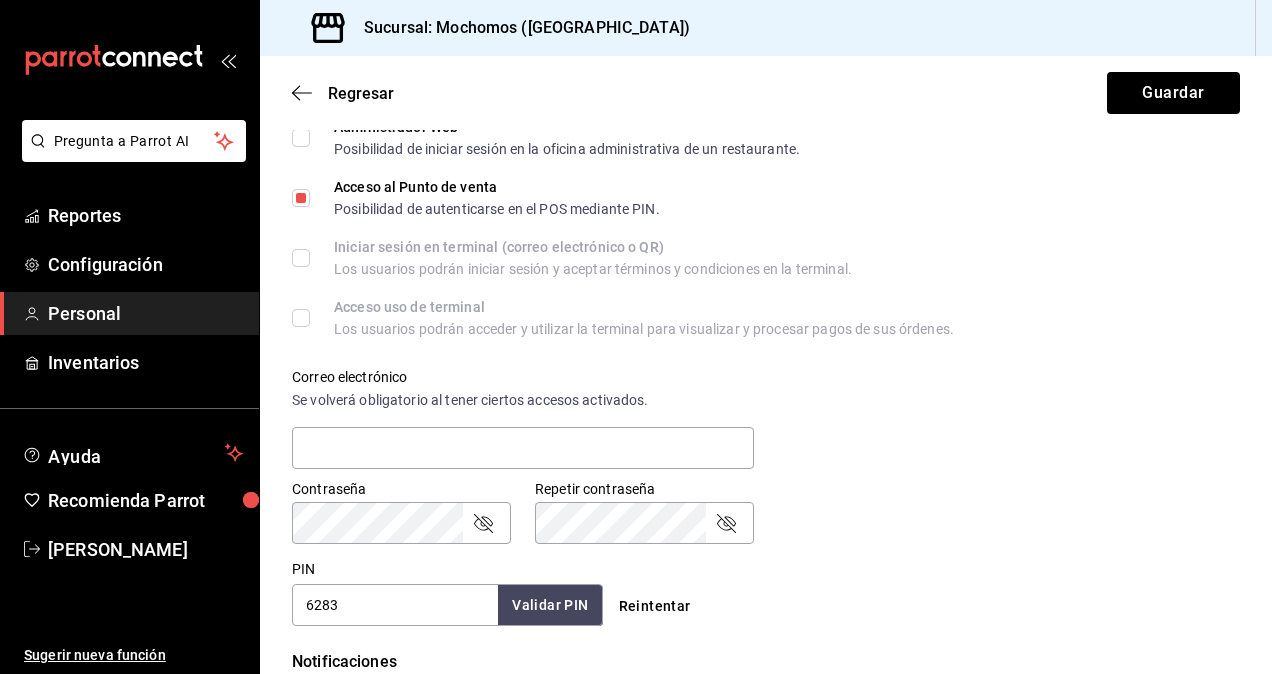 scroll, scrollTop: 0, scrollLeft: 0, axis: both 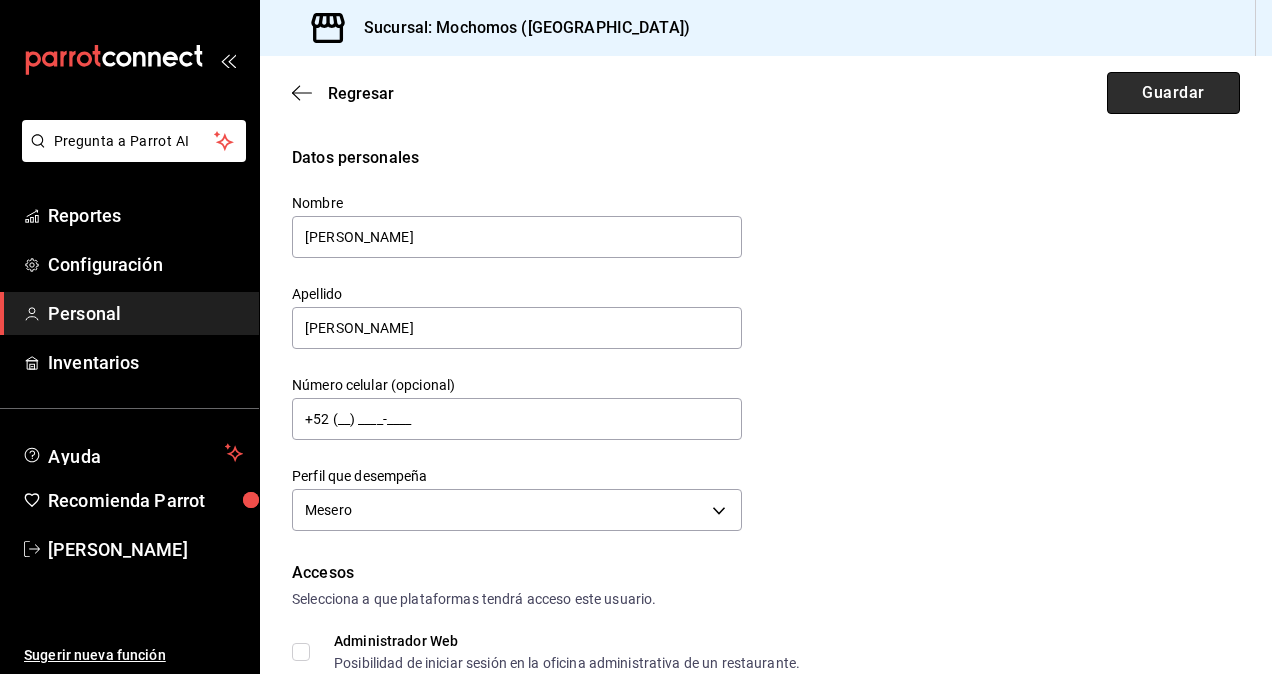 click on "Guardar" at bounding box center (1173, 93) 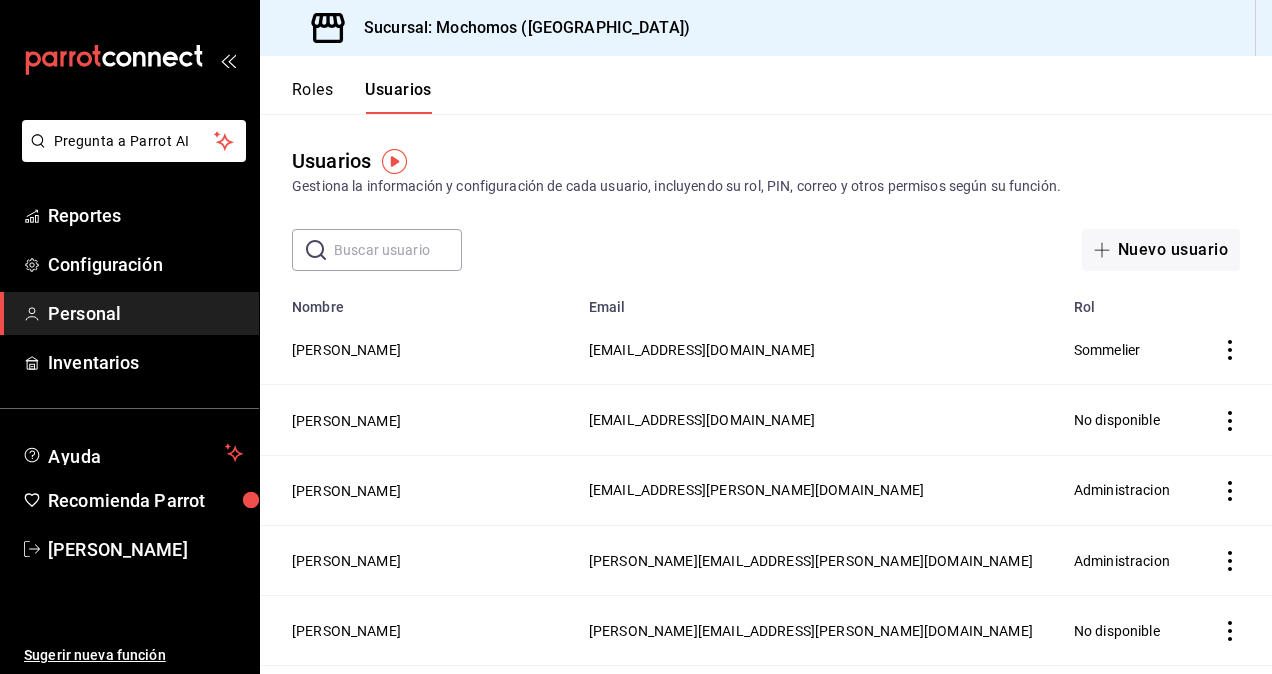 click 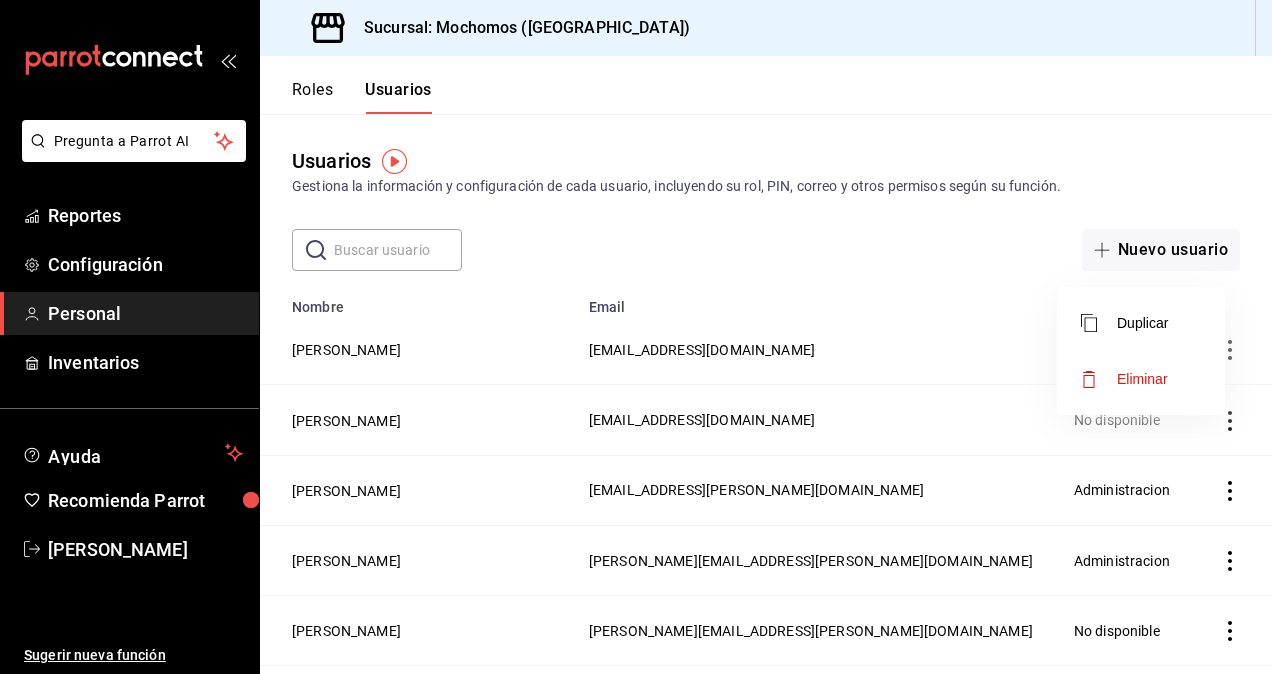 click at bounding box center (636, 337) 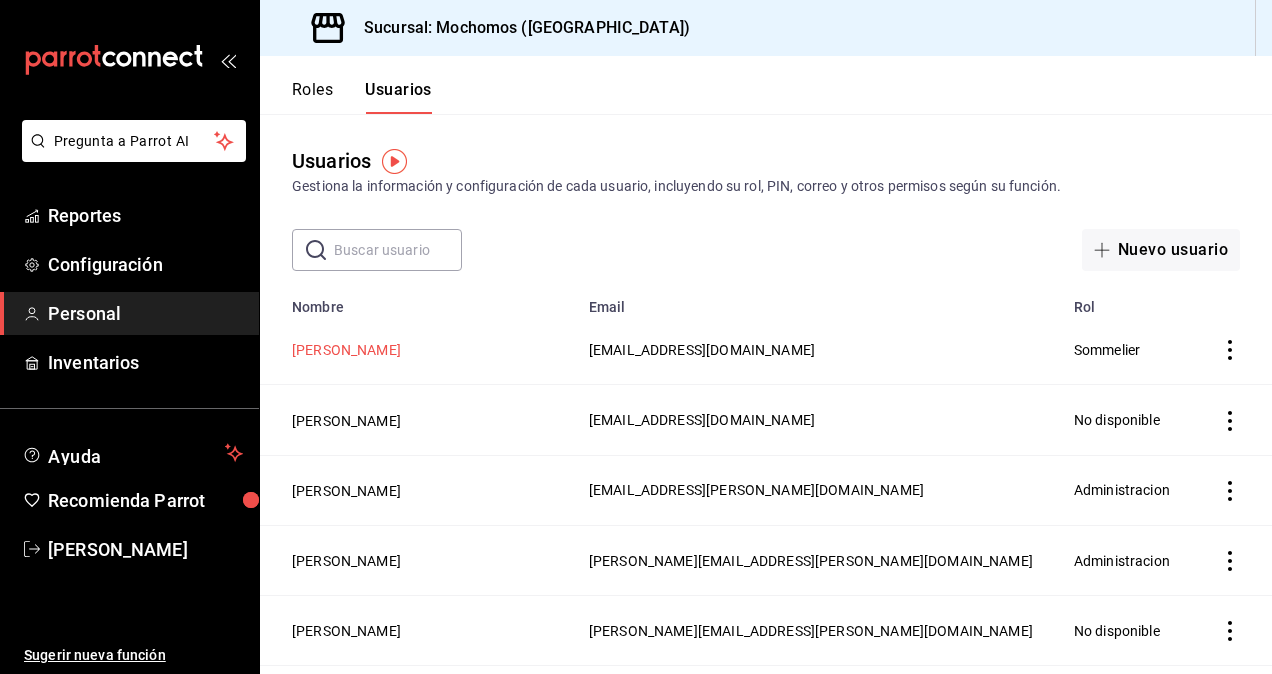 click on "Antonio Felix" at bounding box center [346, 350] 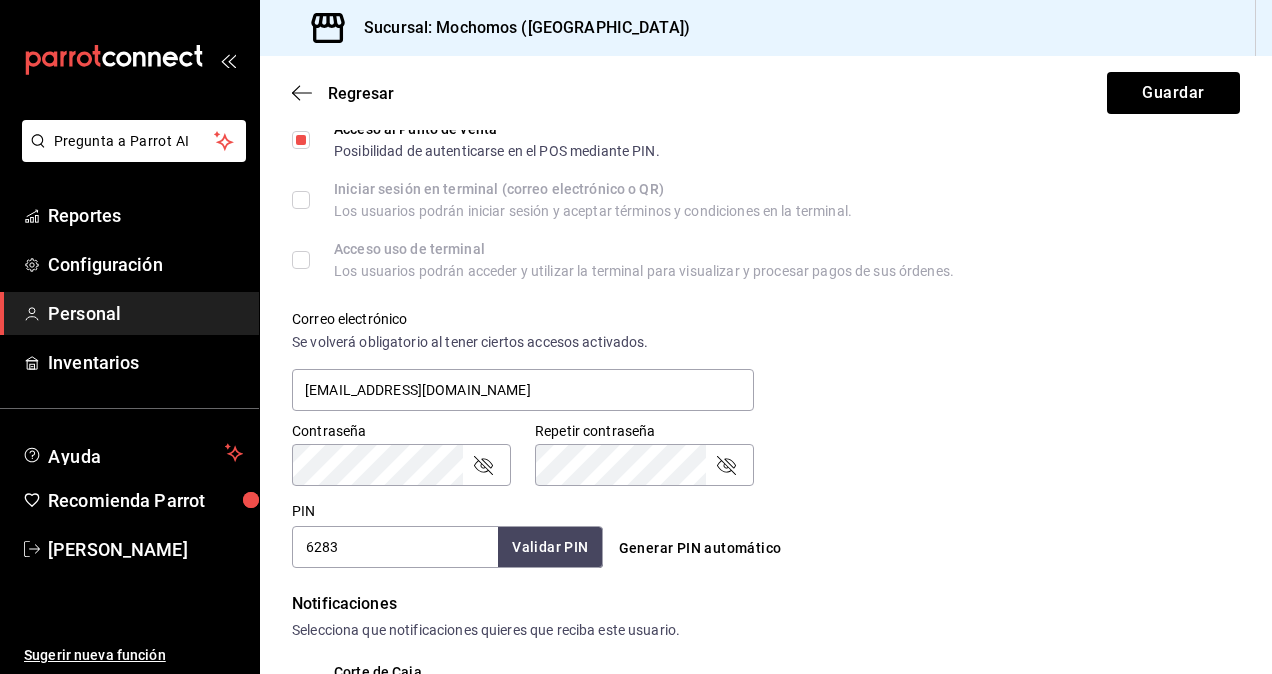 scroll, scrollTop: 578, scrollLeft: 0, axis: vertical 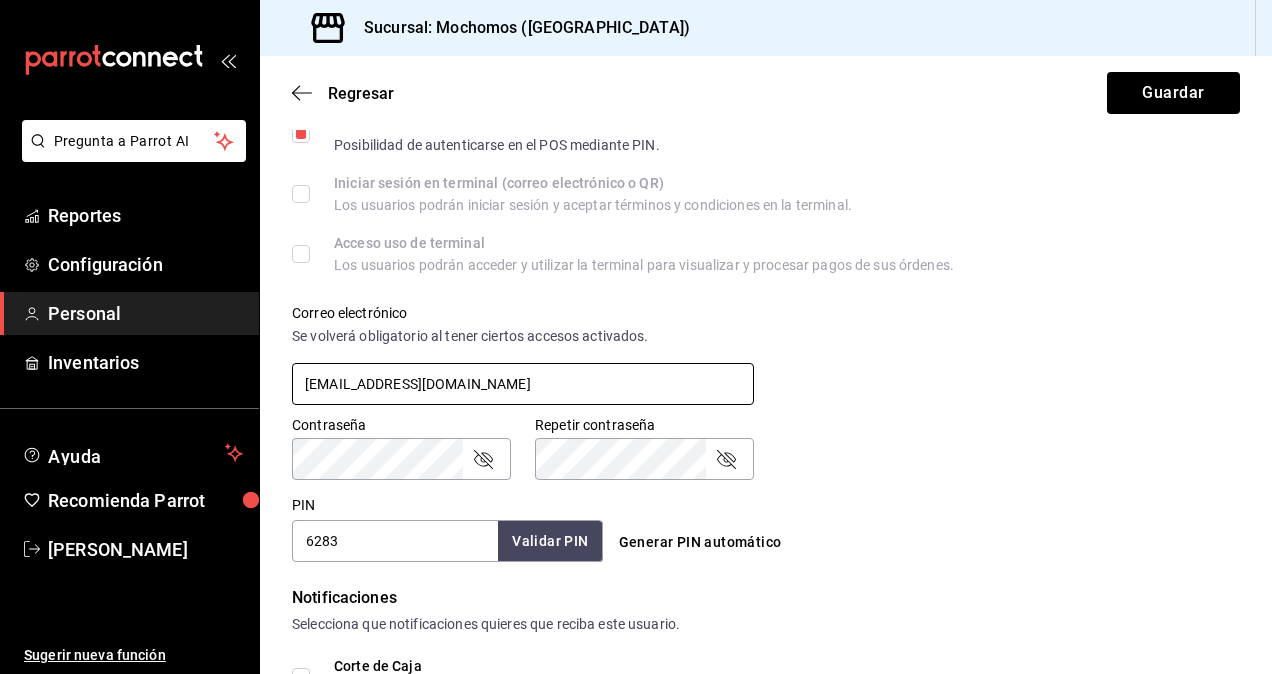 click on "41aa8dc5-92e5-435a-be77-2d50af948081@fake.email" at bounding box center [523, 384] 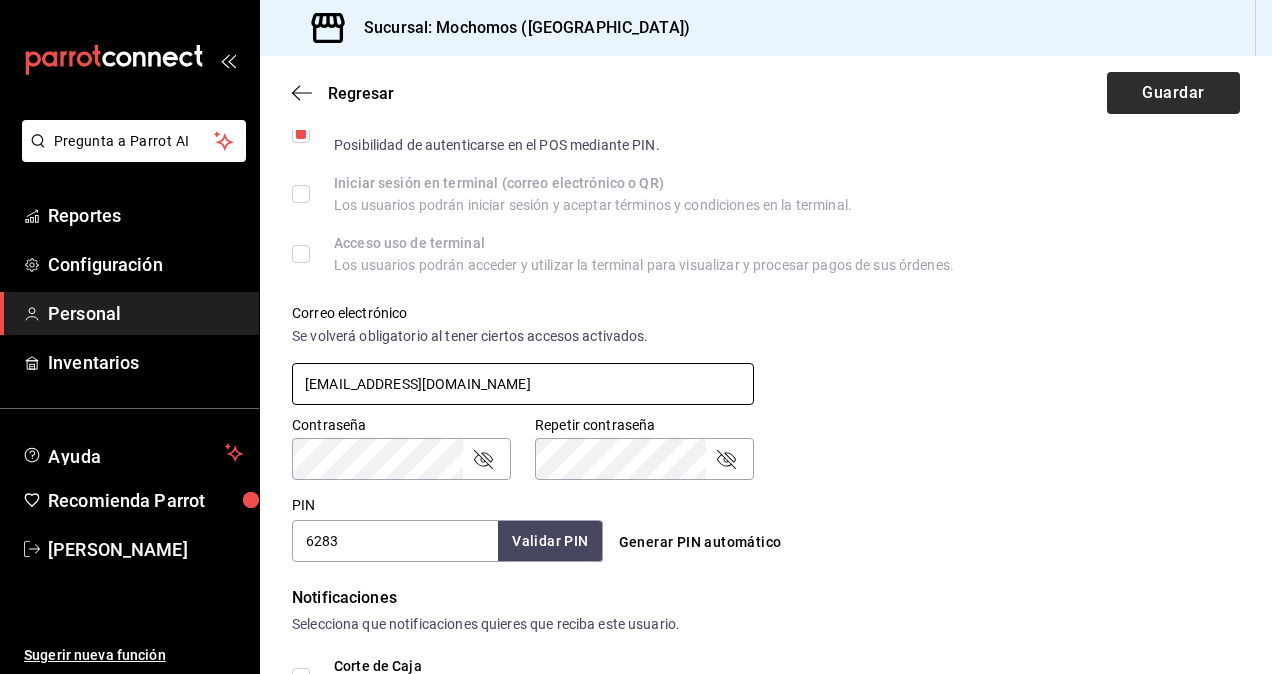 type on "somm1991grand@gmail.com" 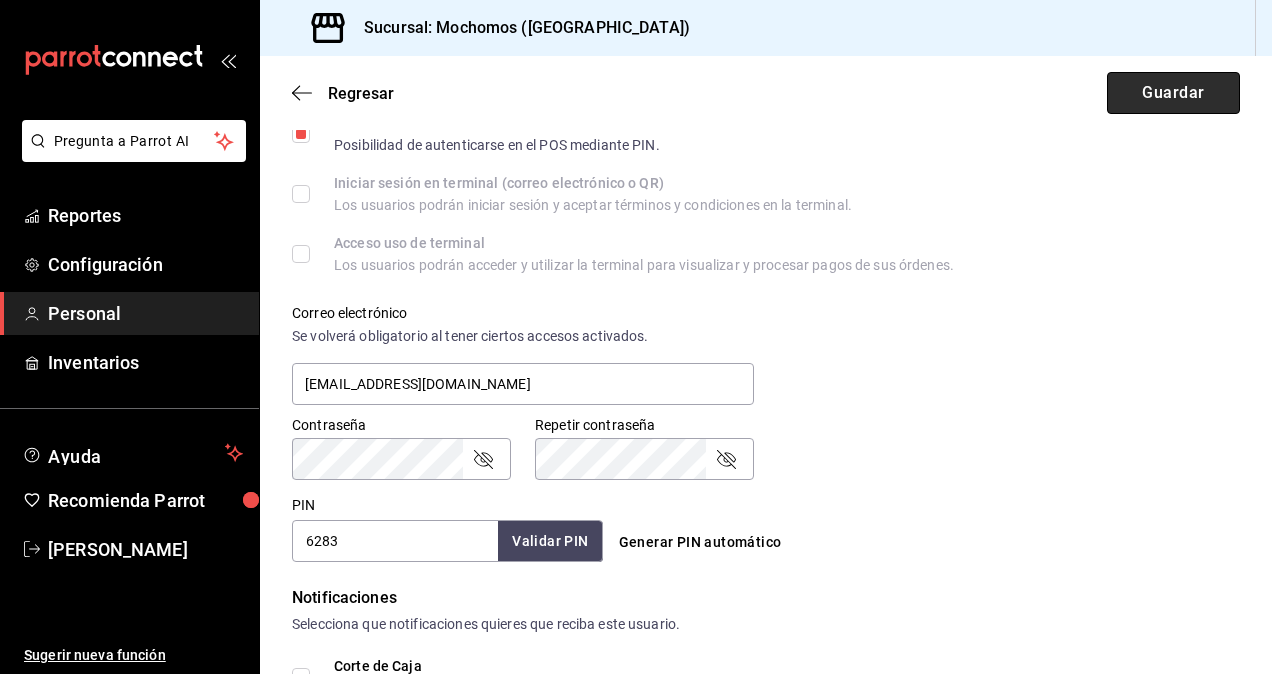 click on "Guardar" at bounding box center (1173, 93) 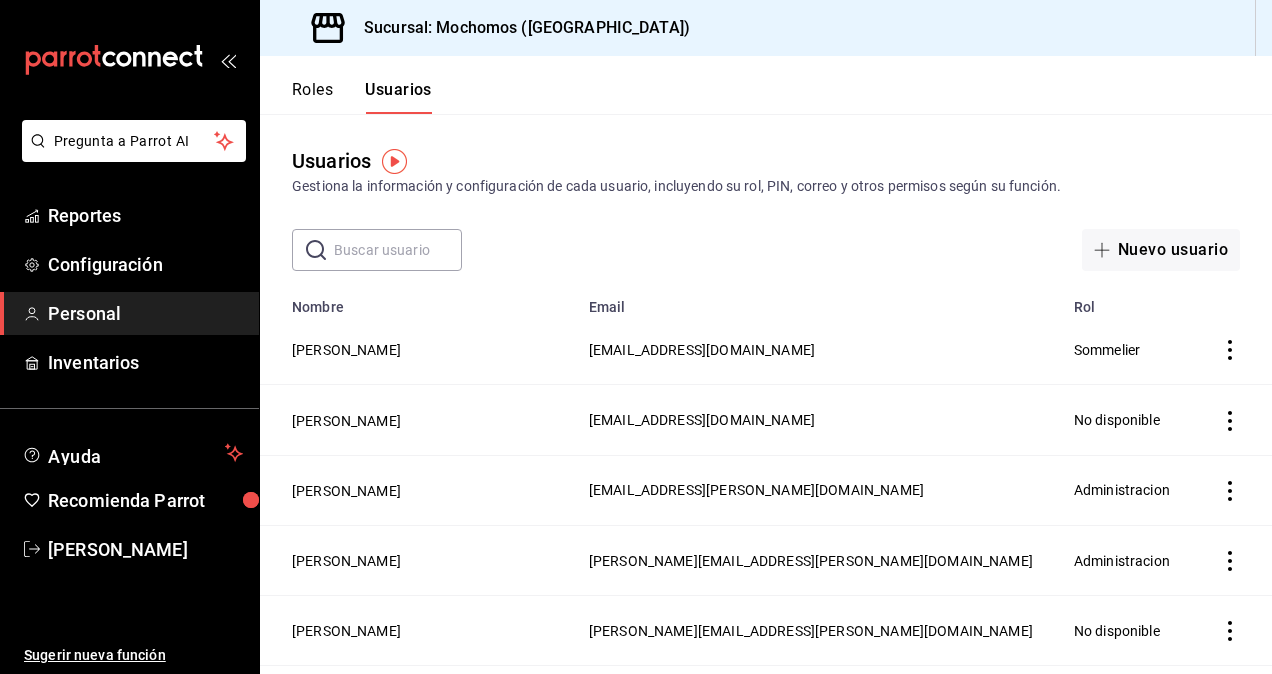 click on "Roles Usuarios" at bounding box center (346, 85) 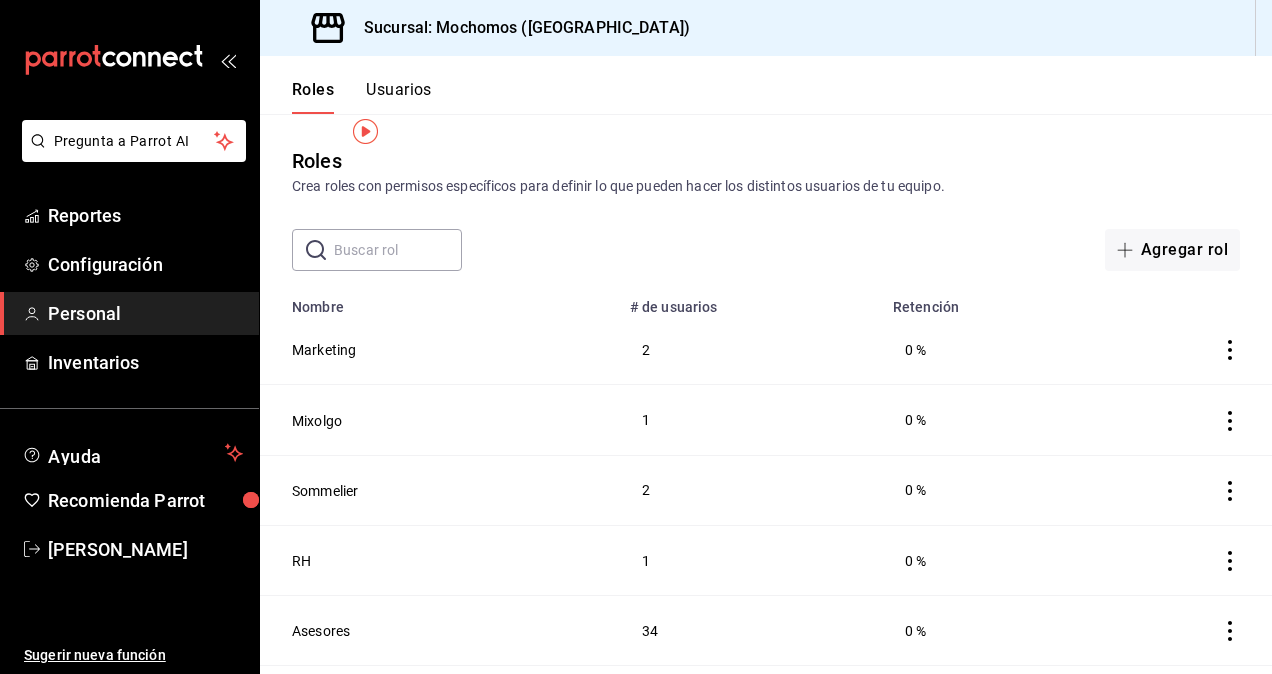 scroll, scrollTop: 40, scrollLeft: 0, axis: vertical 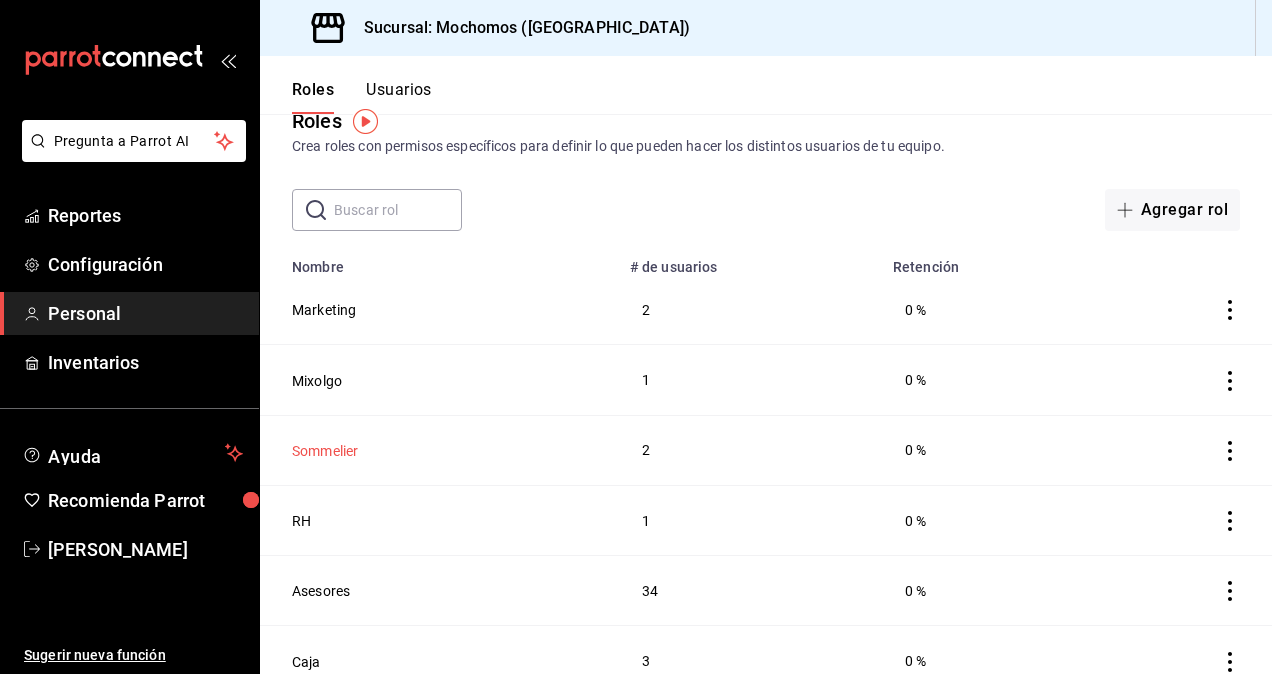 click on "Sommelier" at bounding box center (325, 451) 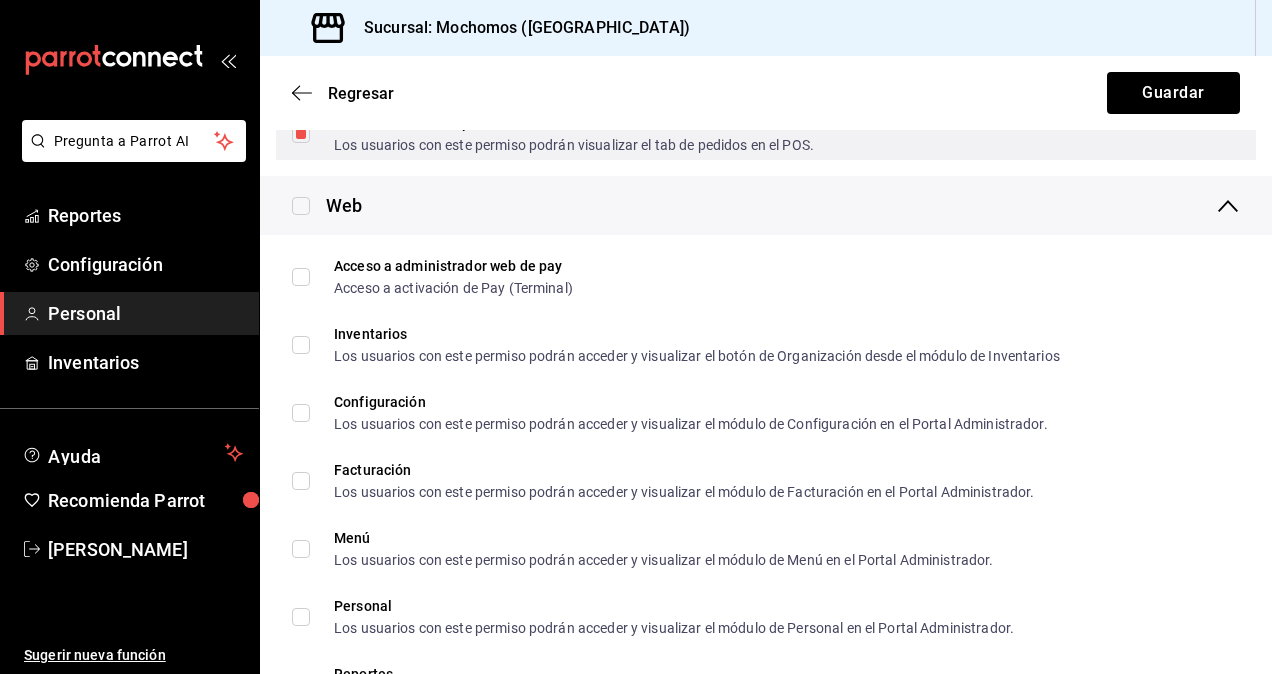 scroll, scrollTop: 1320, scrollLeft: 0, axis: vertical 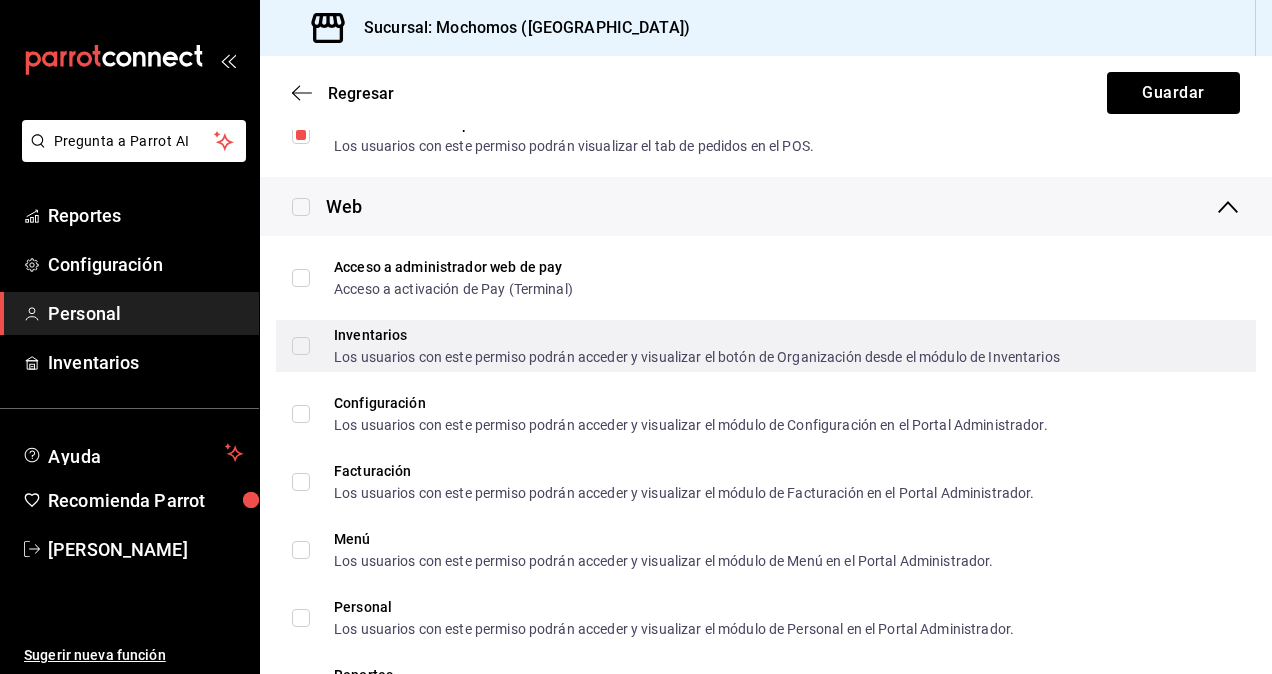 click on "Inventarios Los usuarios con este permiso podrán acceder y visualizar el botón de Organización desde el módulo de Inventarios" at bounding box center (301, 346) 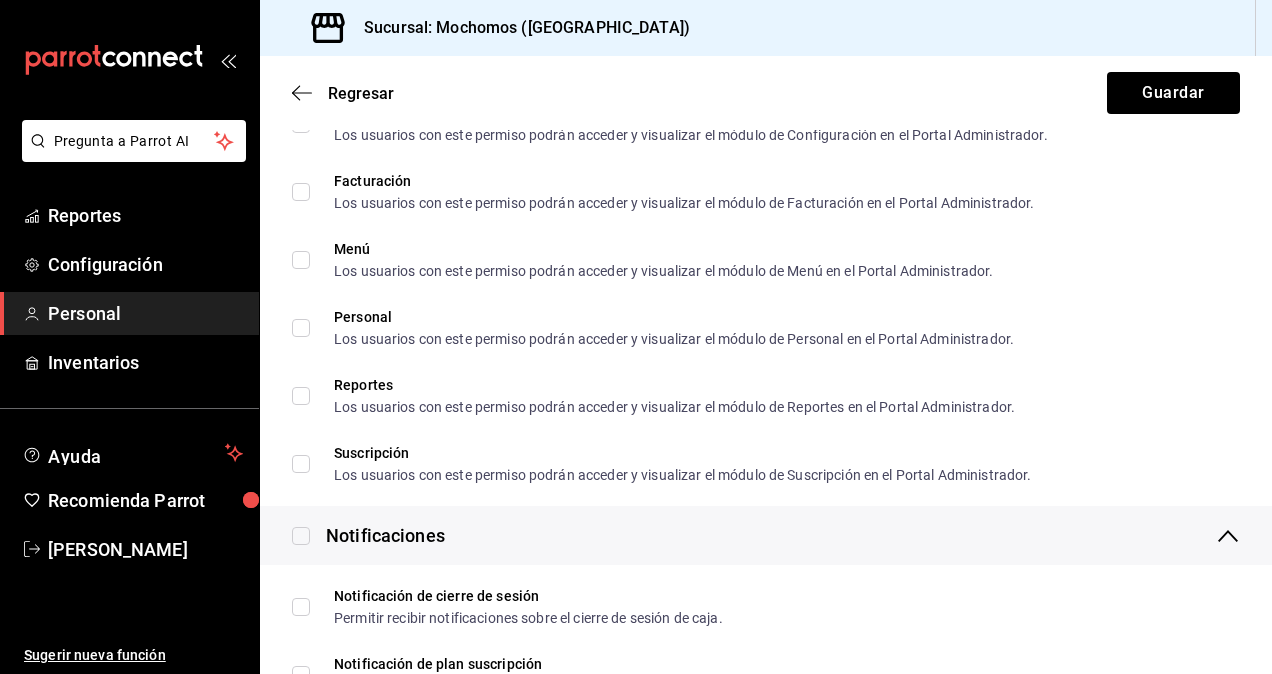 scroll, scrollTop: 1613, scrollLeft: 0, axis: vertical 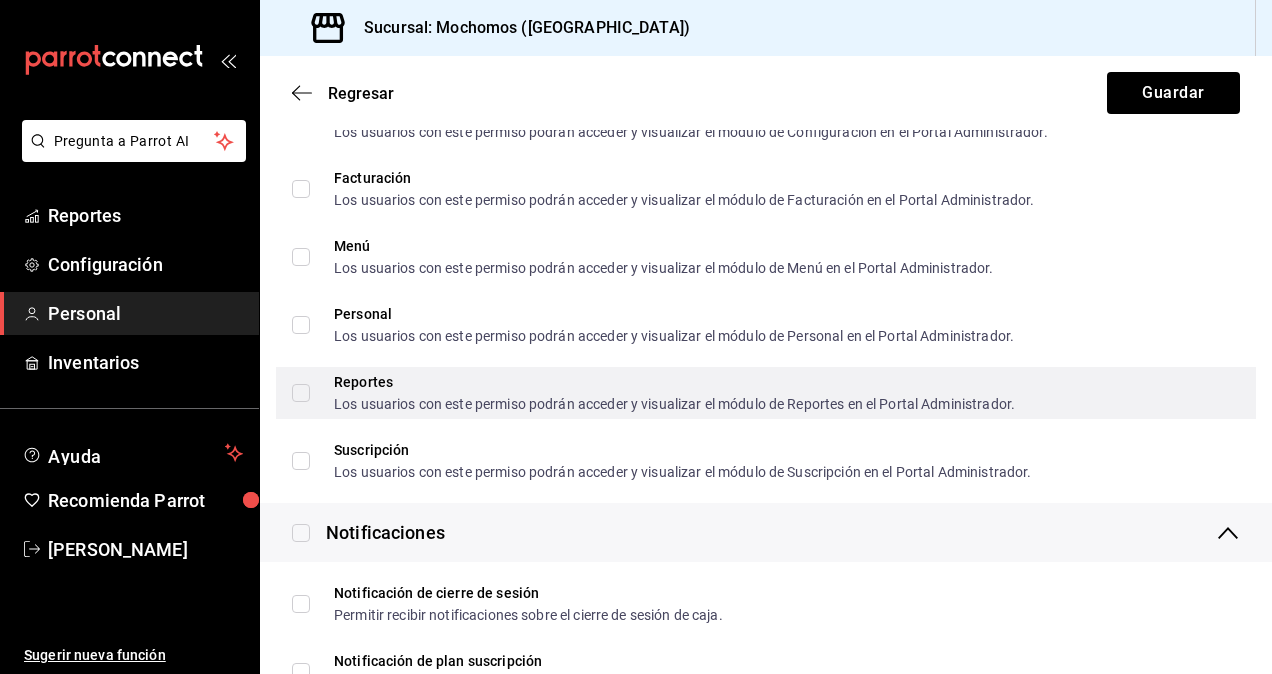 click on "Reportes Los usuarios con este permiso podrán acceder y visualizar el módulo de Reportes en el Portal Administrador." at bounding box center [301, 393] 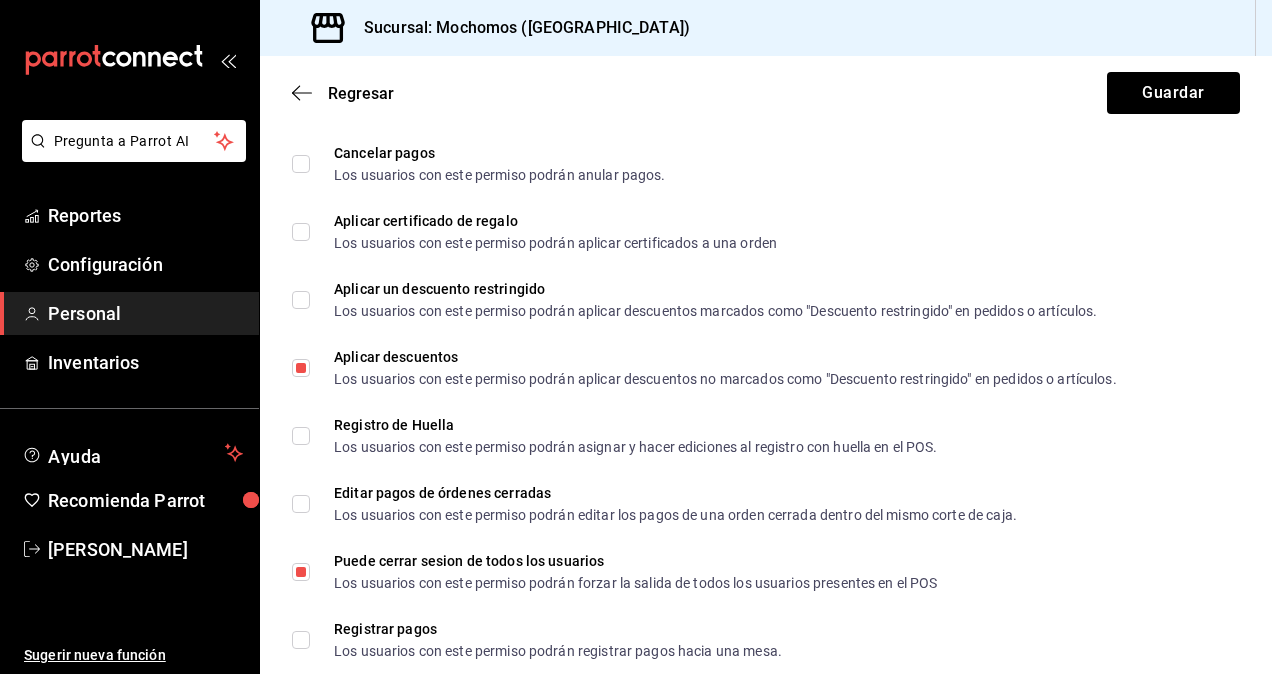scroll, scrollTop: 3102, scrollLeft: 0, axis: vertical 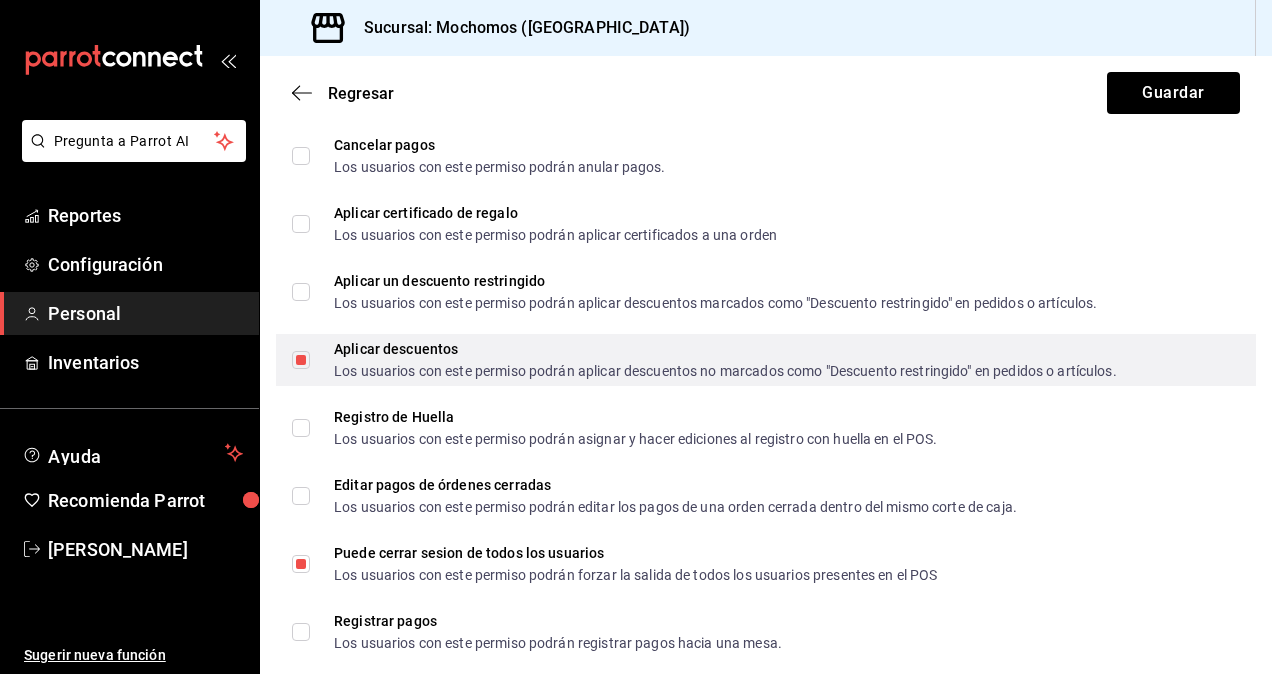 click on "Aplicar descuentos Los usuarios con este permiso podrán aplicar descuentos no marcados como "Descuento restringido" en pedidos o artículos." at bounding box center (713, 360) 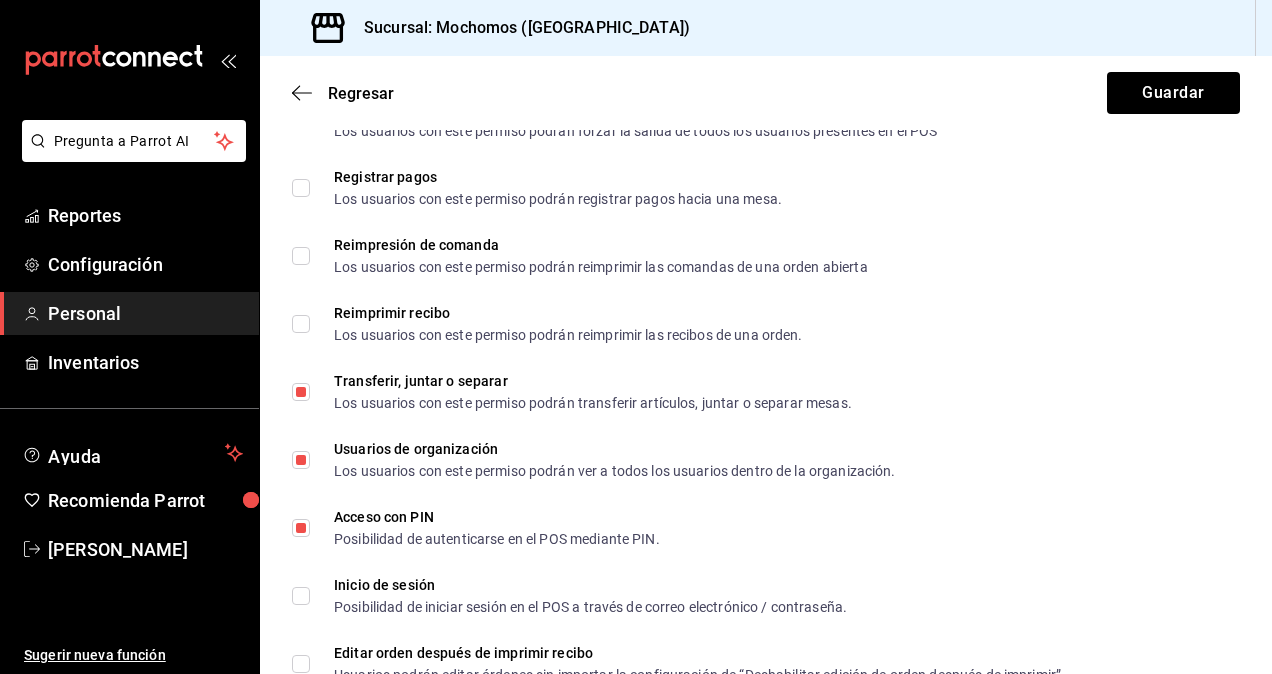 scroll, scrollTop: 3609, scrollLeft: 0, axis: vertical 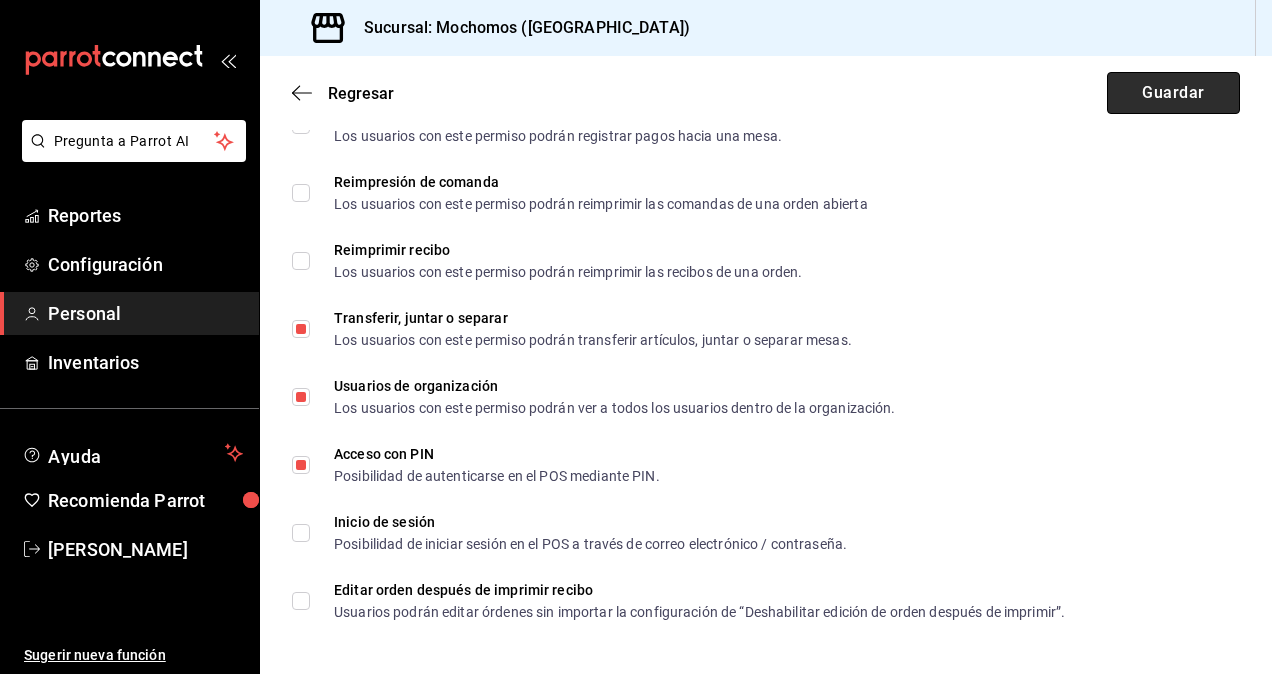click on "Guardar" at bounding box center [1173, 93] 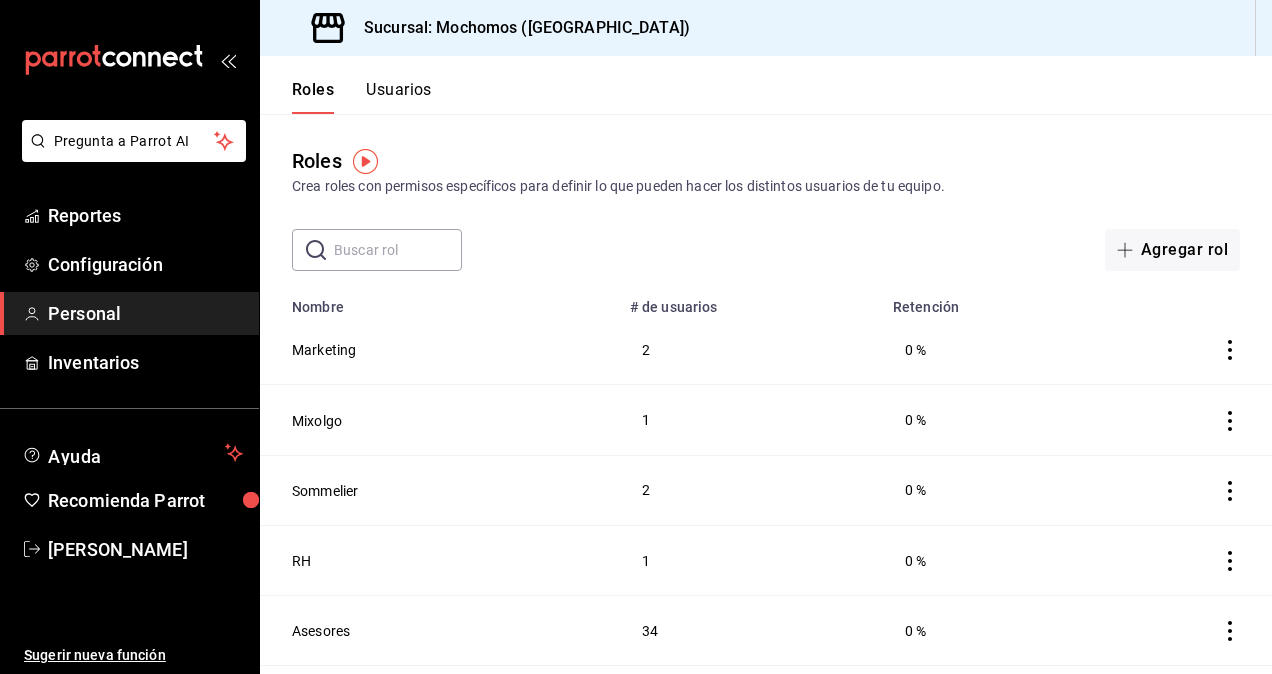 click on "RH" at bounding box center [439, 560] 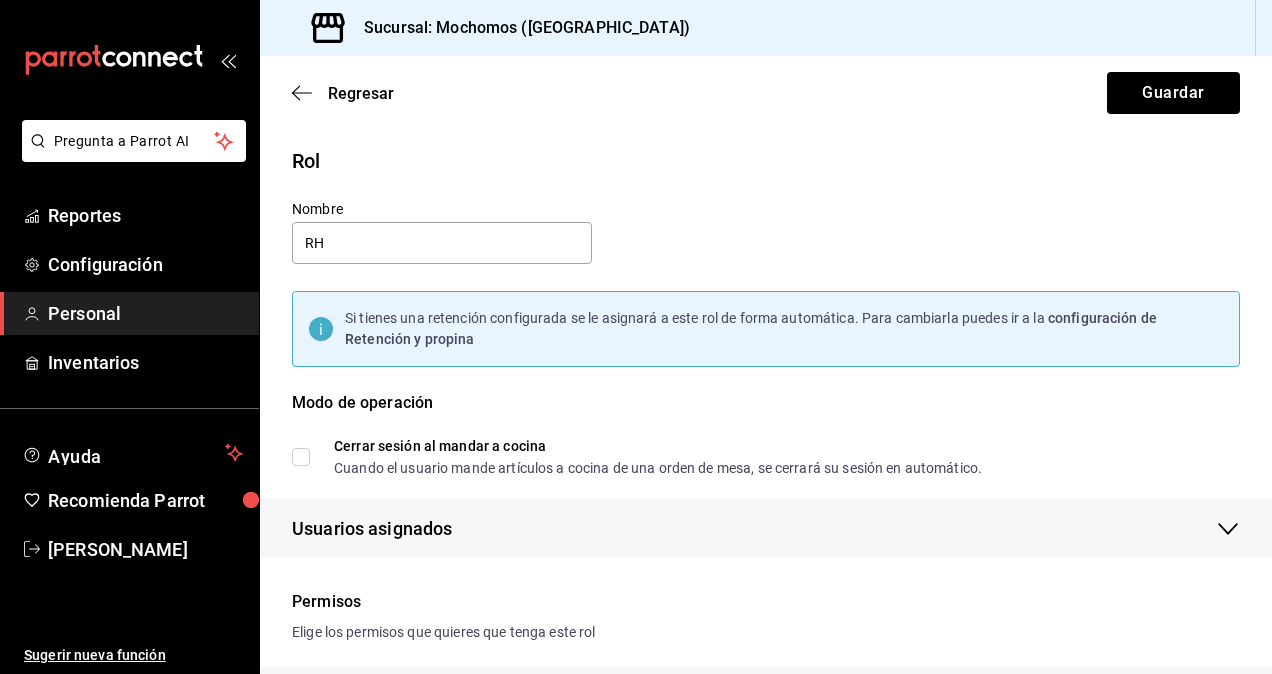 click on "Personal" at bounding box center (145, 313) 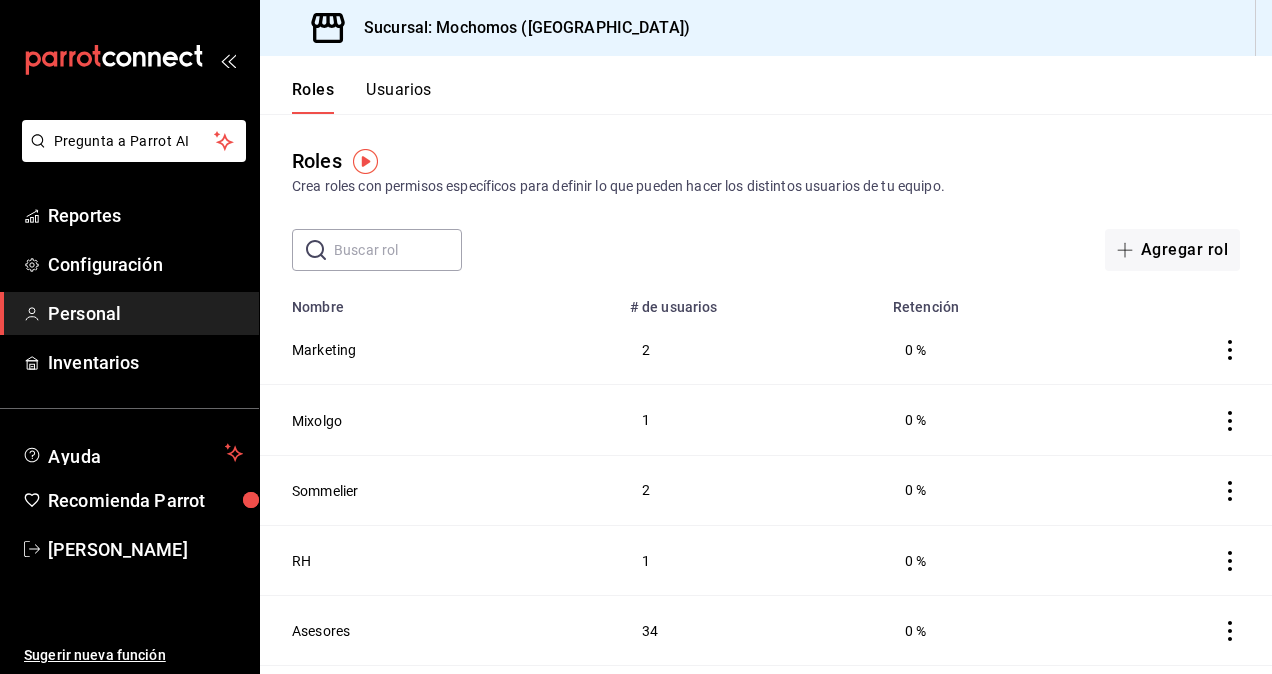 click on "Usuarios" at bounding box center (399, 97) 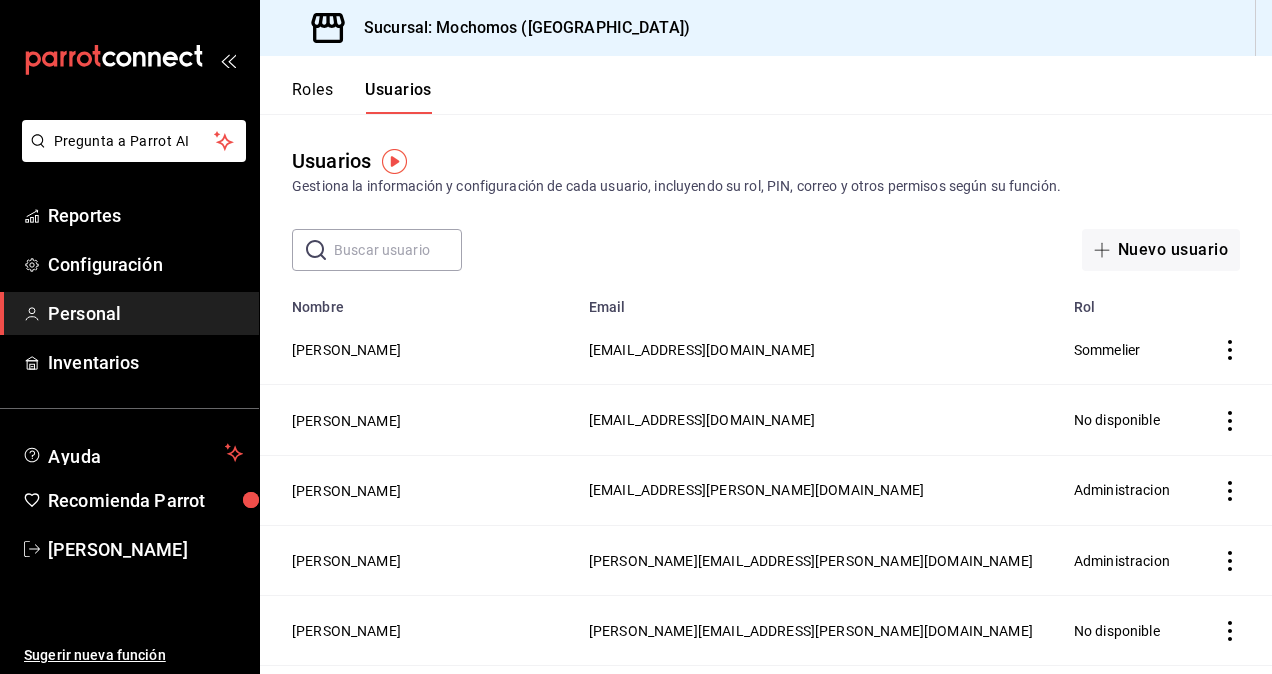 click at bounding box center (398, 250) 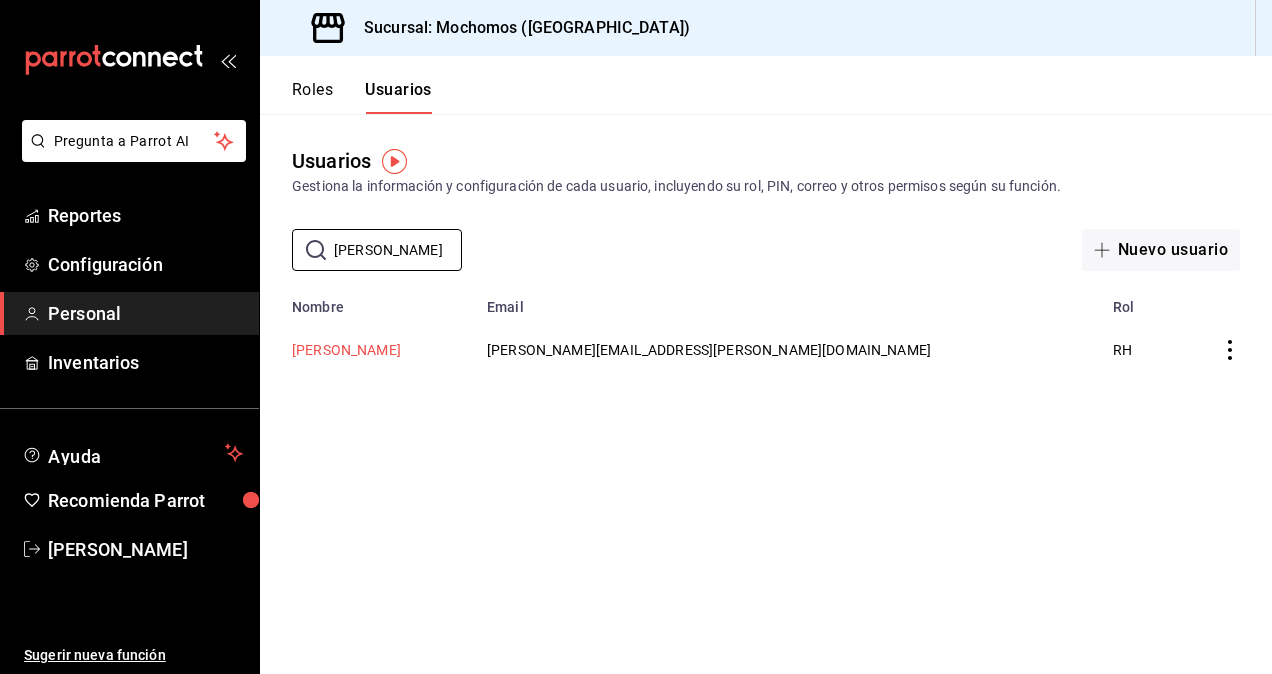 type on "YARAZET" 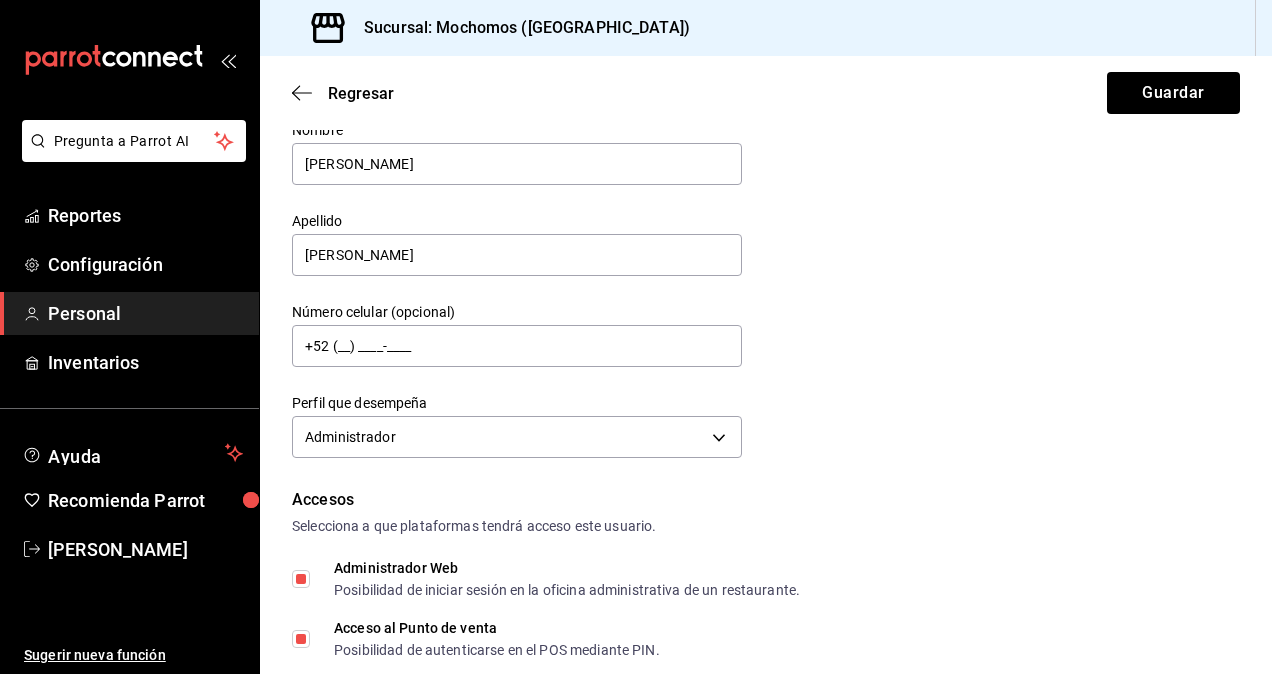 scroll, scrollTop: 0, scrollLeft: 0, axis: both 